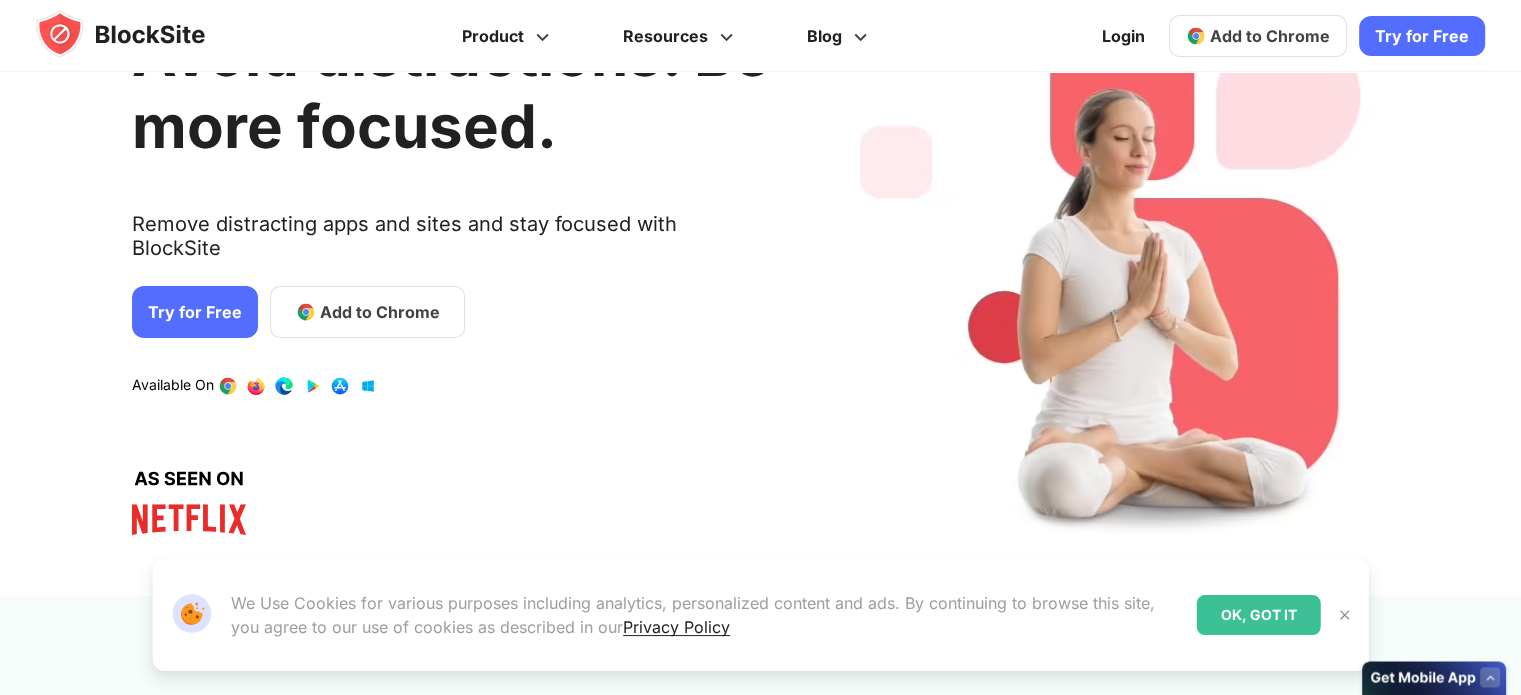 scroll, scrollTop: 251, scrollLeft: 0, axis: vertical 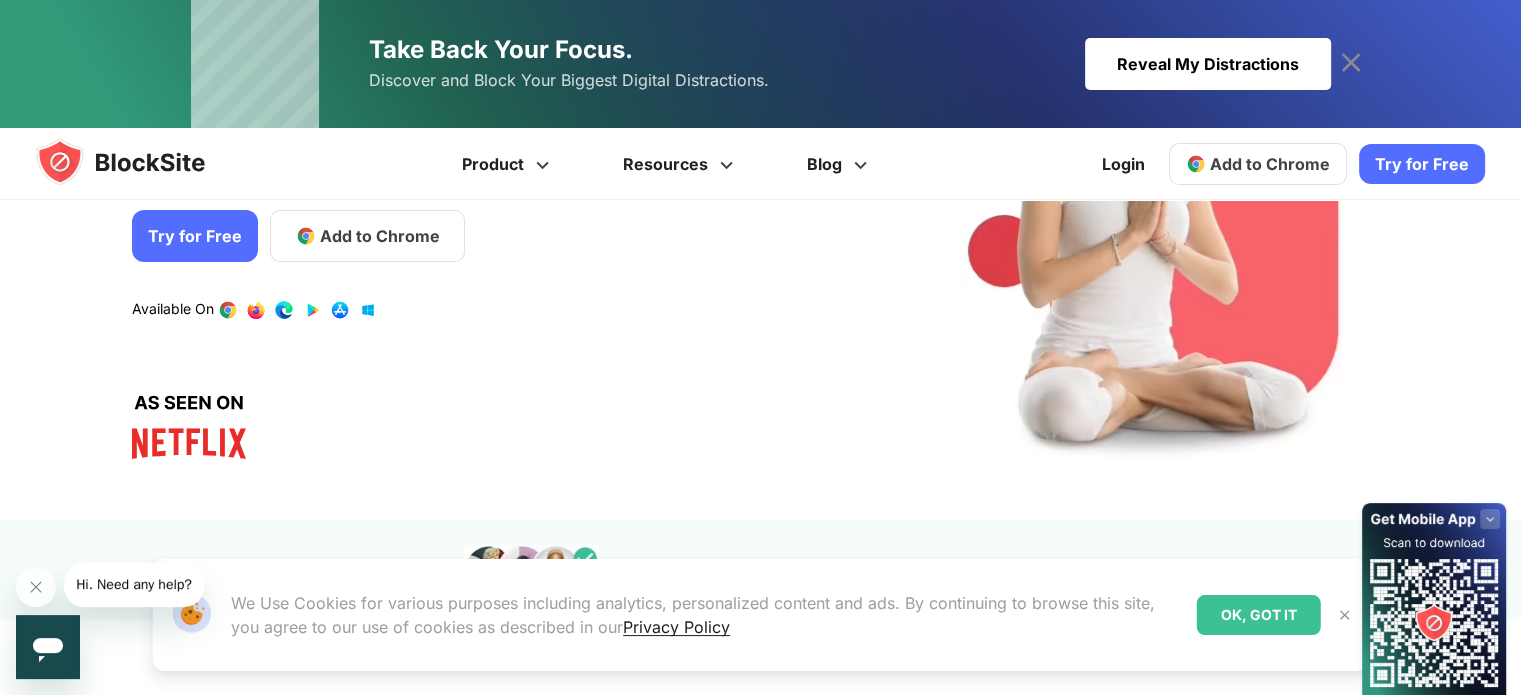 click 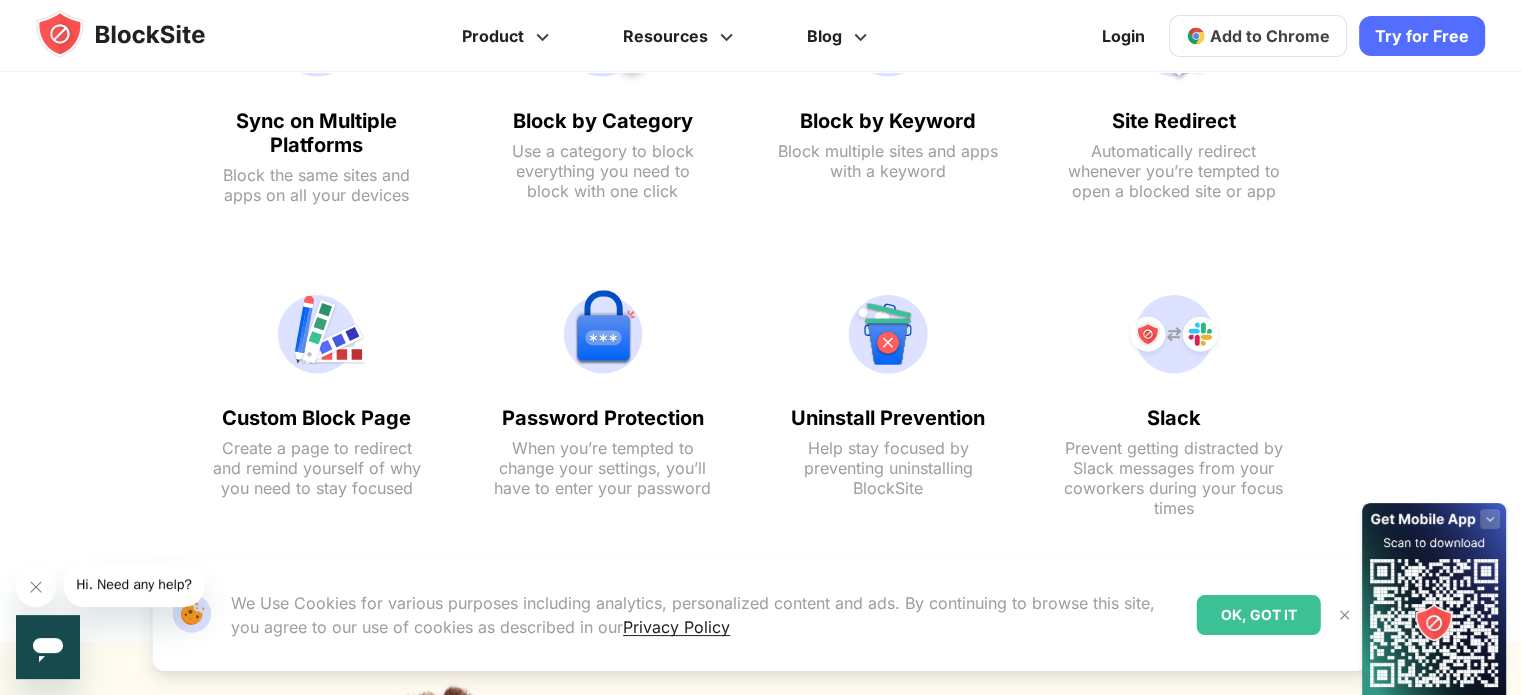 scroll, scrollTop: 1404, scrollLeft: 0, axis: vertical 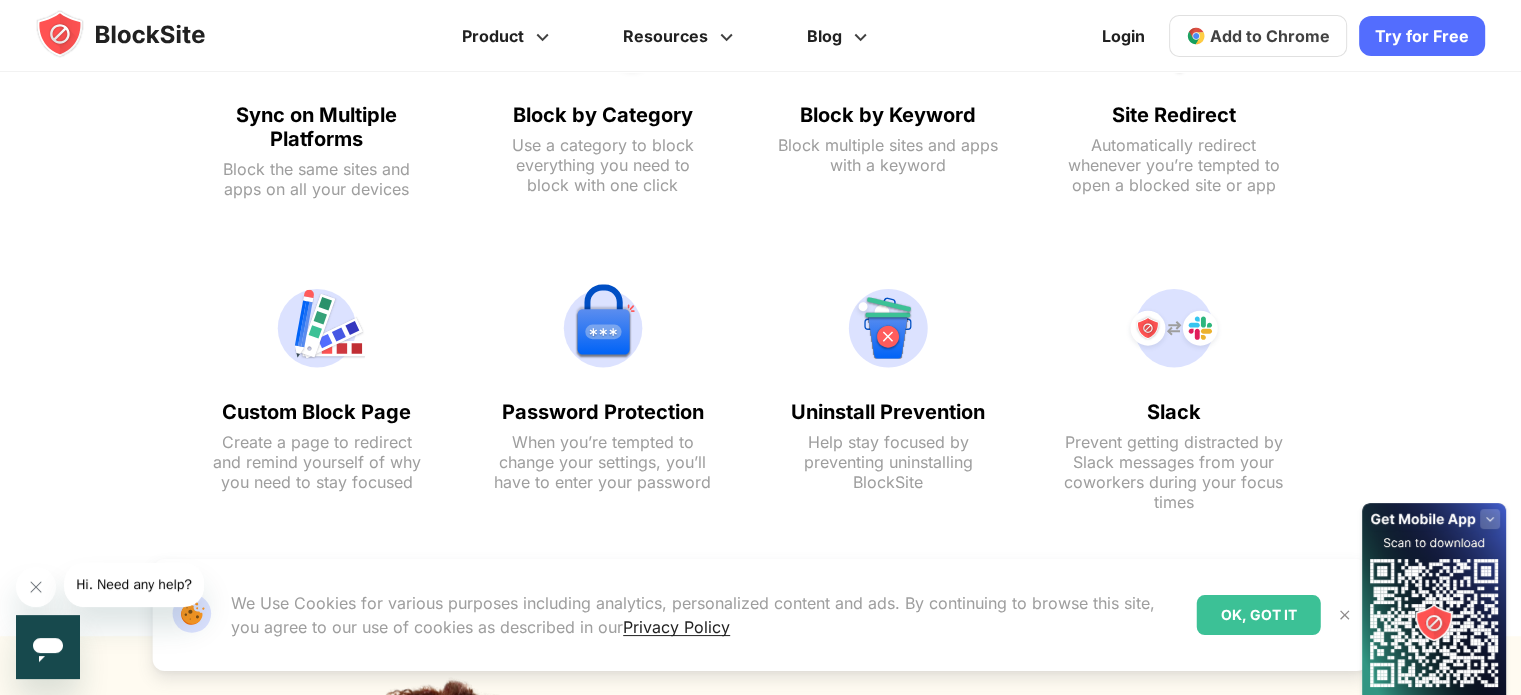 click at bounding box center (888, 328) 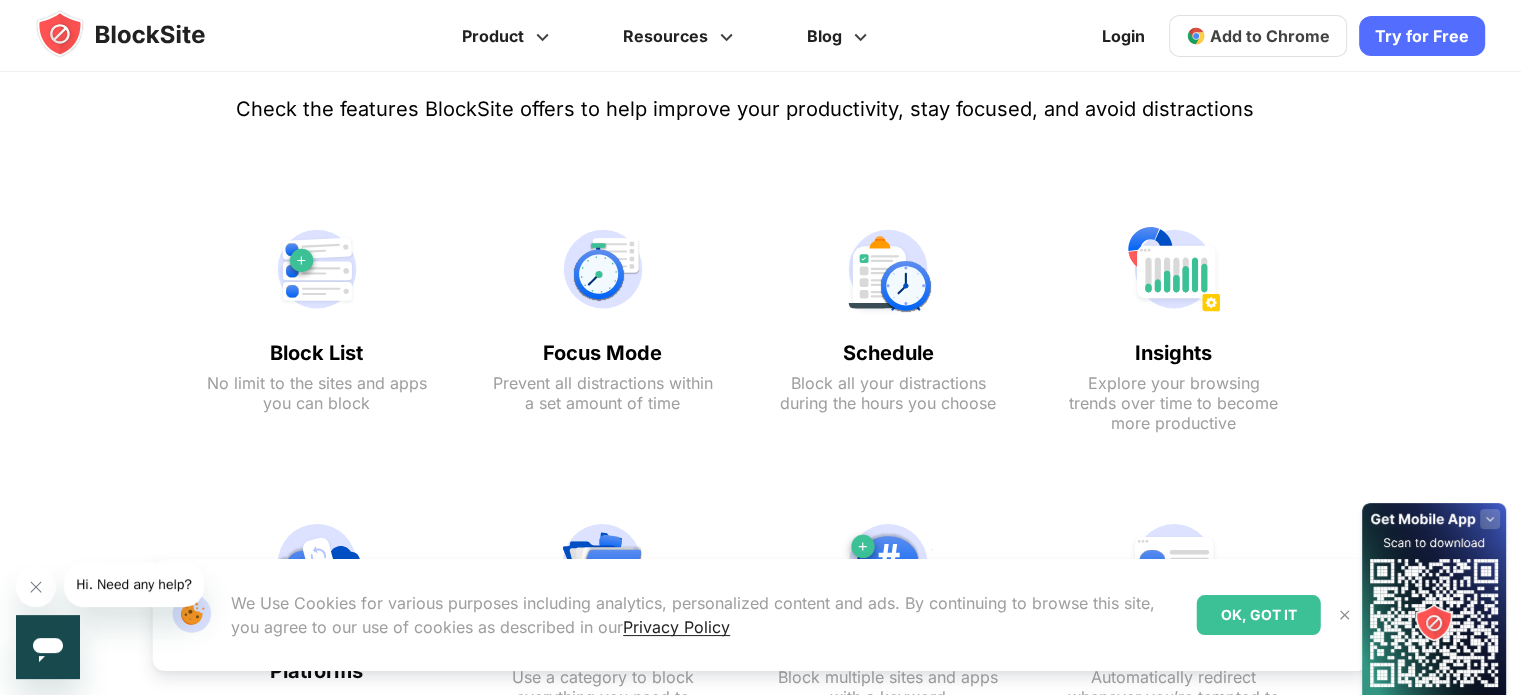 scroll, scrollTop: 864, scrollLeft: 0, axis: vertical 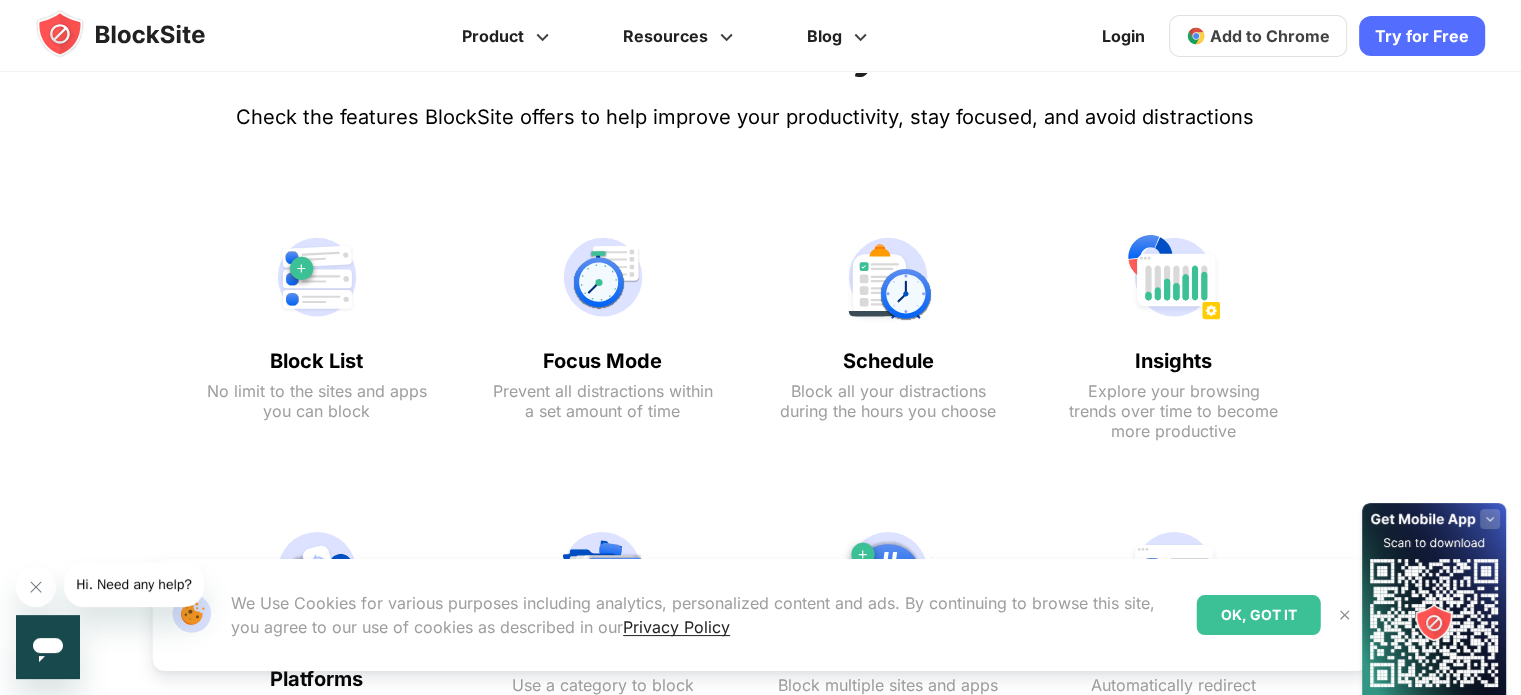 click at bounding box center (1345, 615) 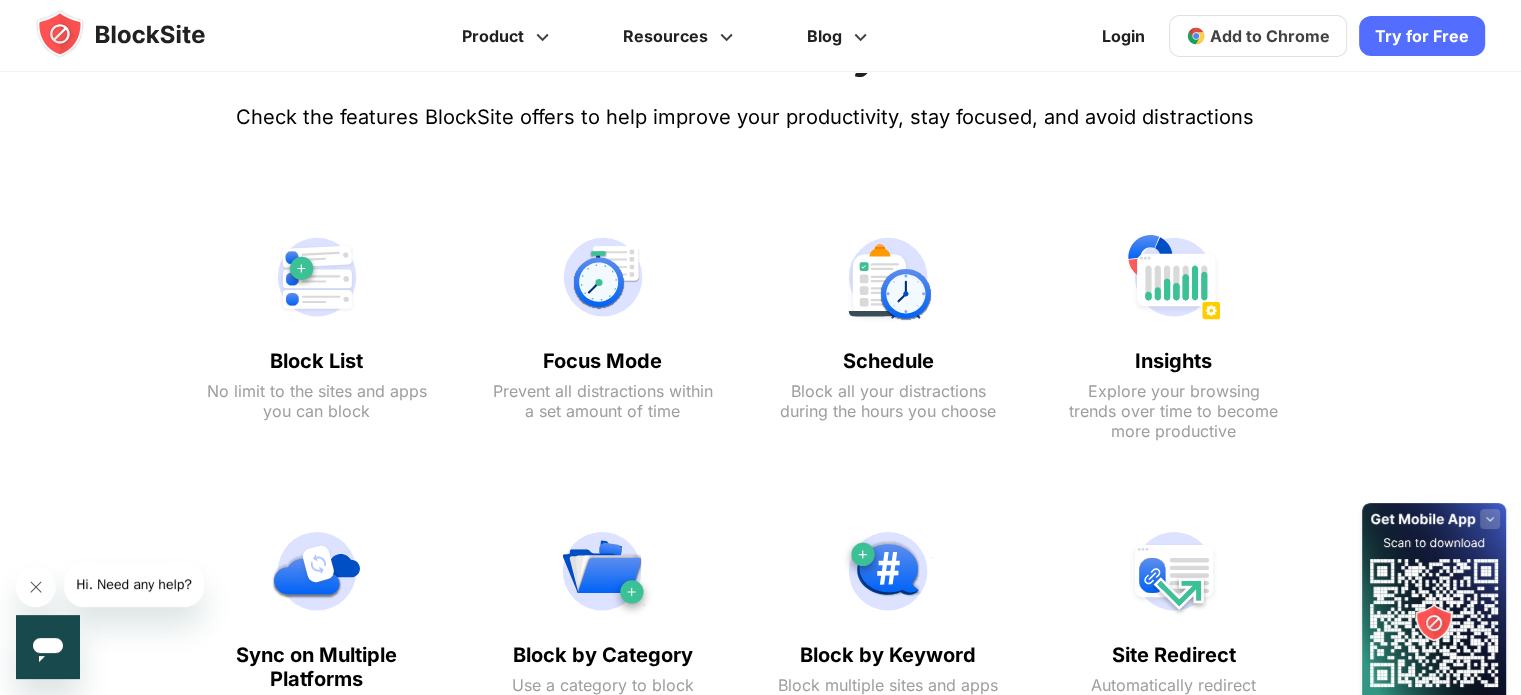 click 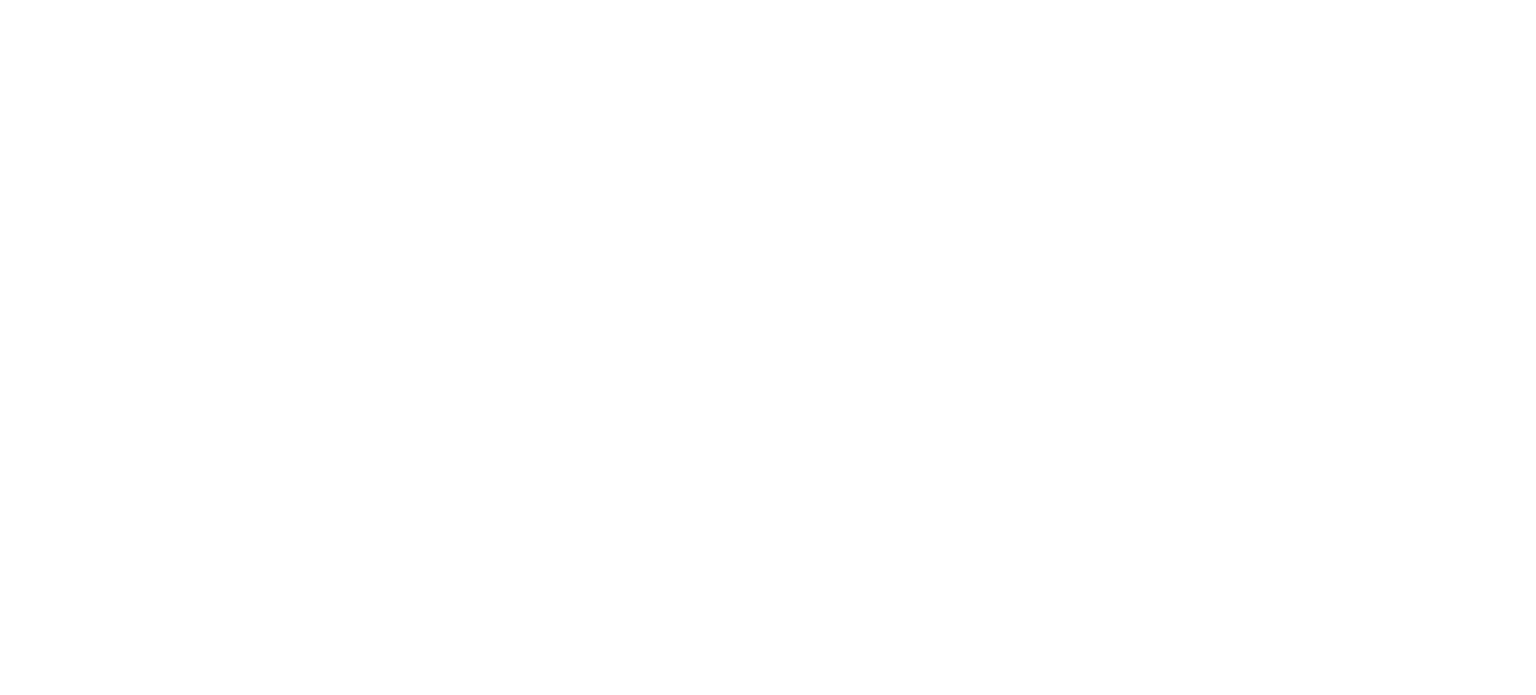 scroll, scrollTop: 0, scrollLeft: 0, axis: both 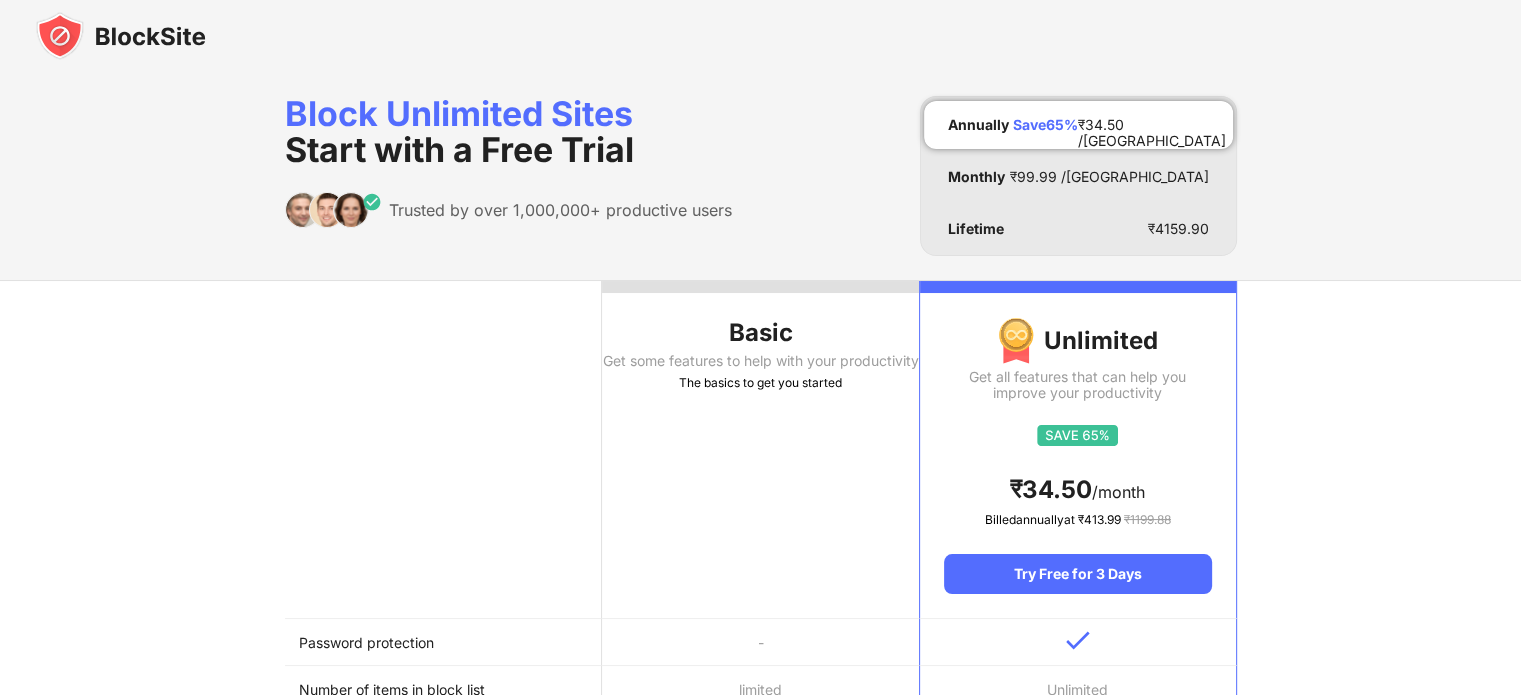 click at bounding box center (121, 36) 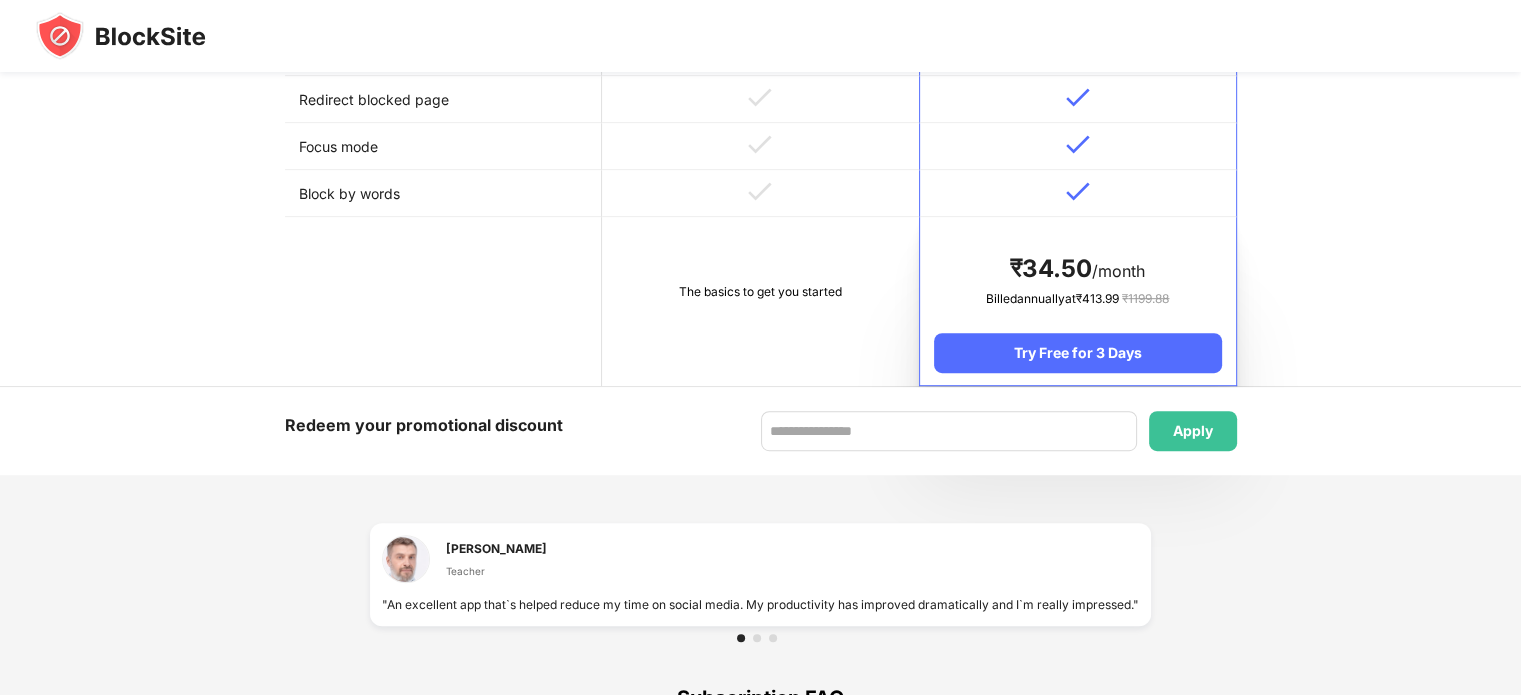 scroll, scrollTop: 1001, scrollLeft: 0, axis: vertical 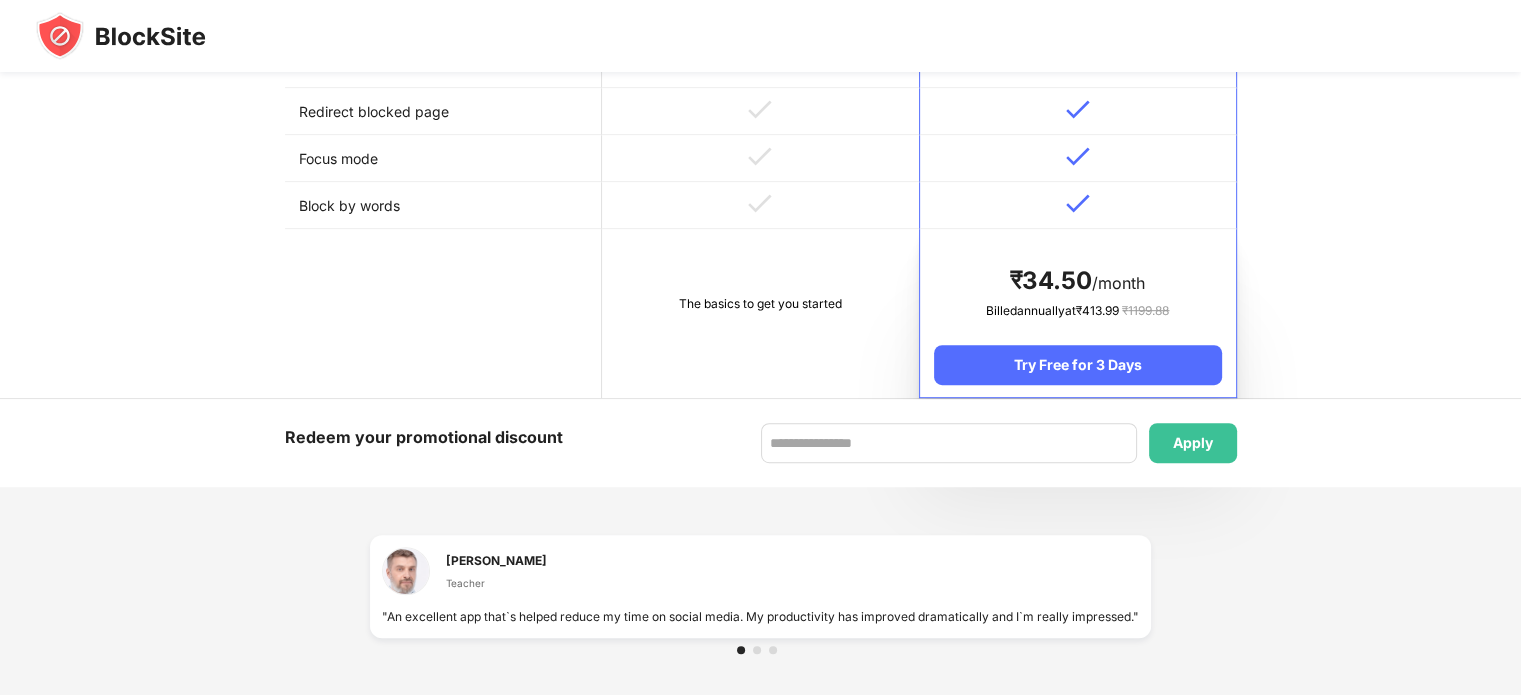 click at bounding box center (760, 158) 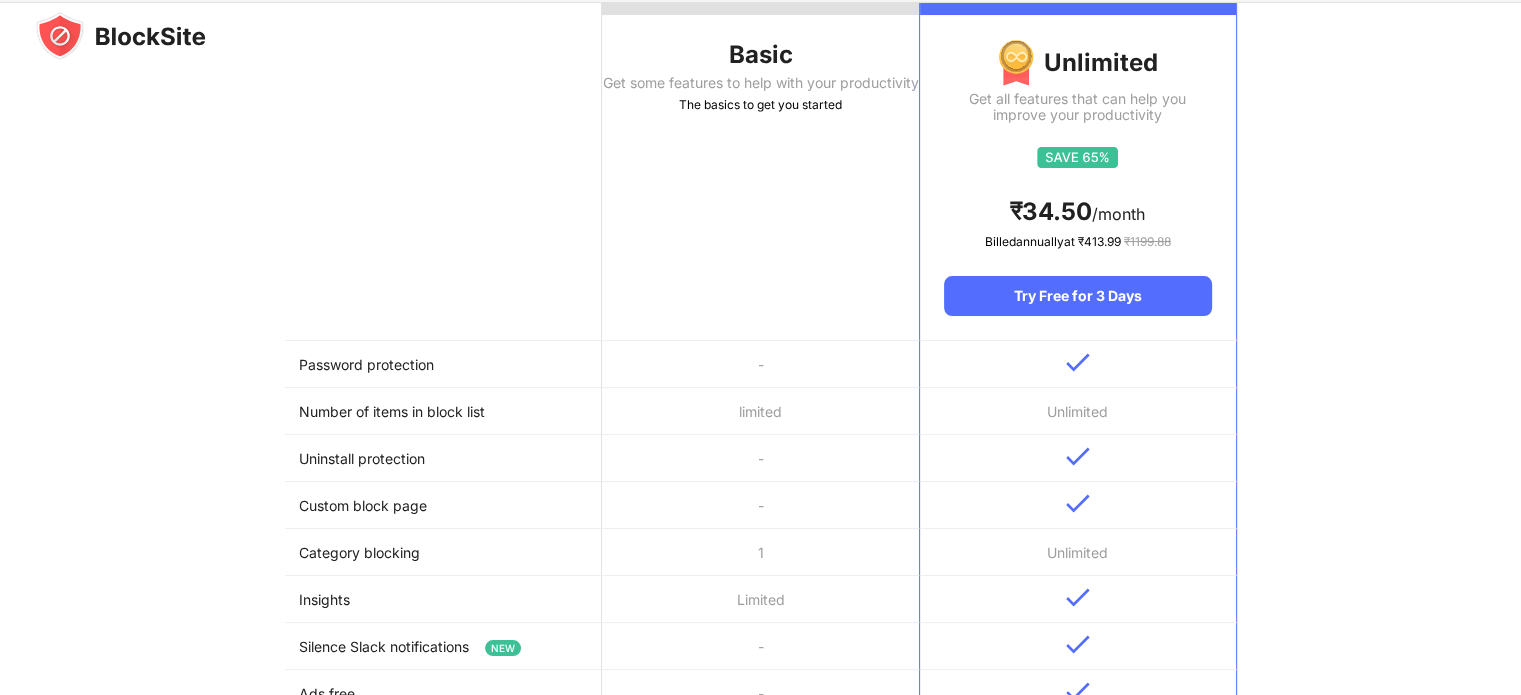 scroll, scrollTop: 0, scrollLeft: 0, axis: both 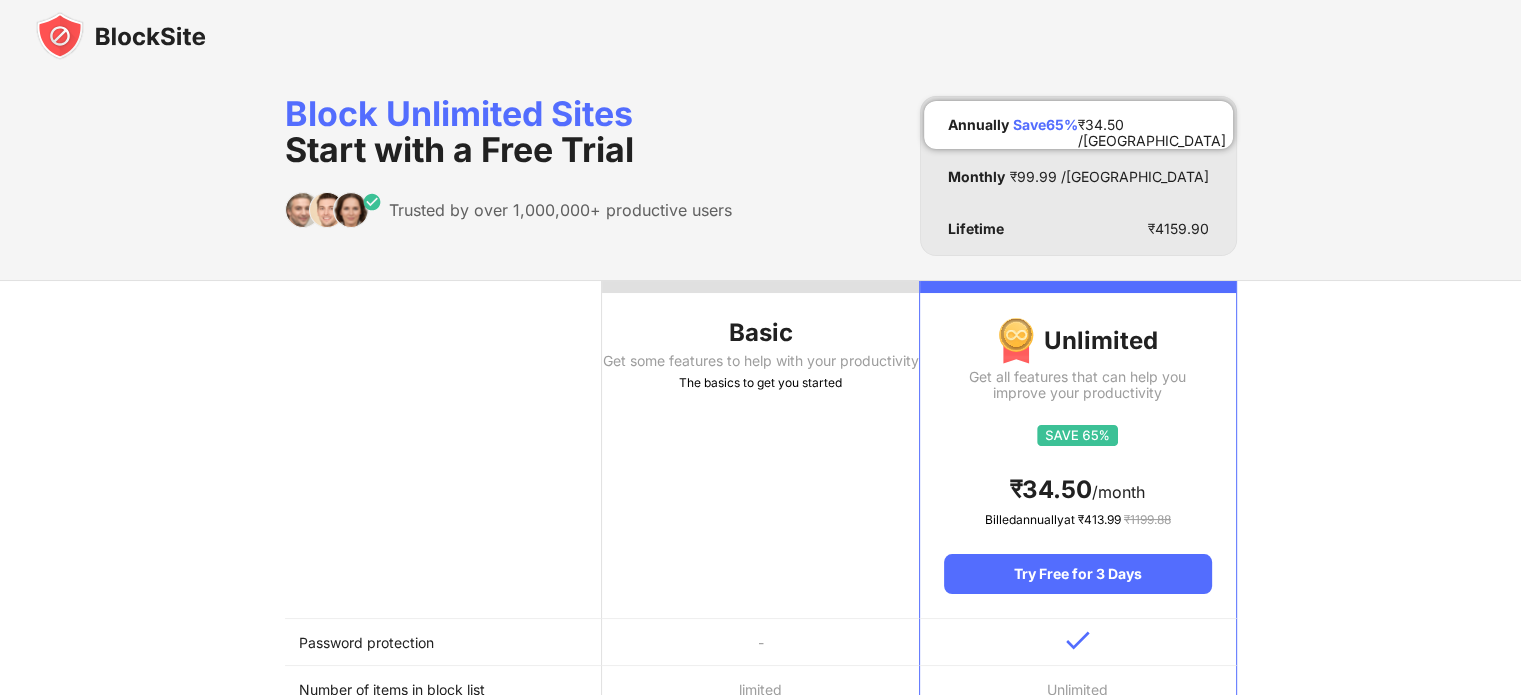 click on "The basics to get you started" at bounding box center (760, 383) 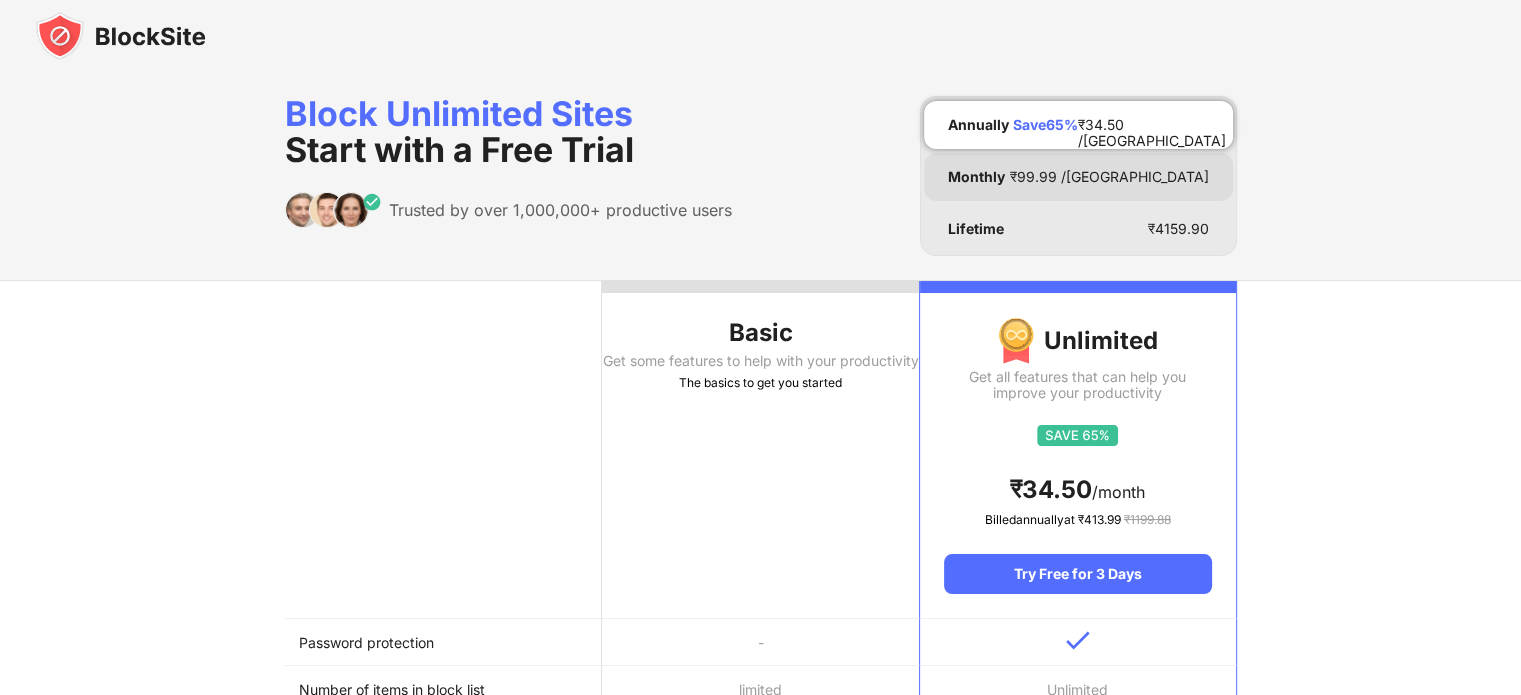 click on "Monthly ₹ 99.99 /MO" at bounding box center (1078, 177) 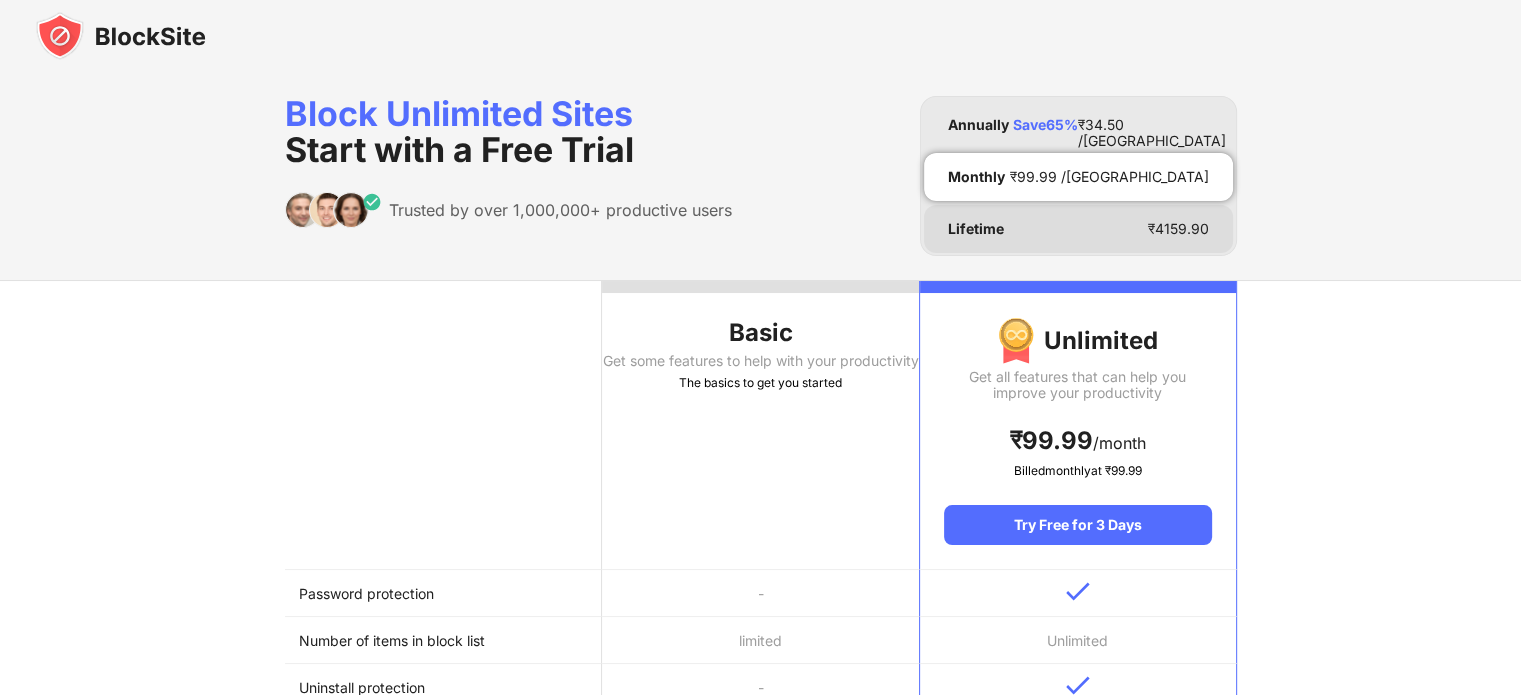 click on "Lifetime ₹ 4159.90" at bounding box center [1078, 229] 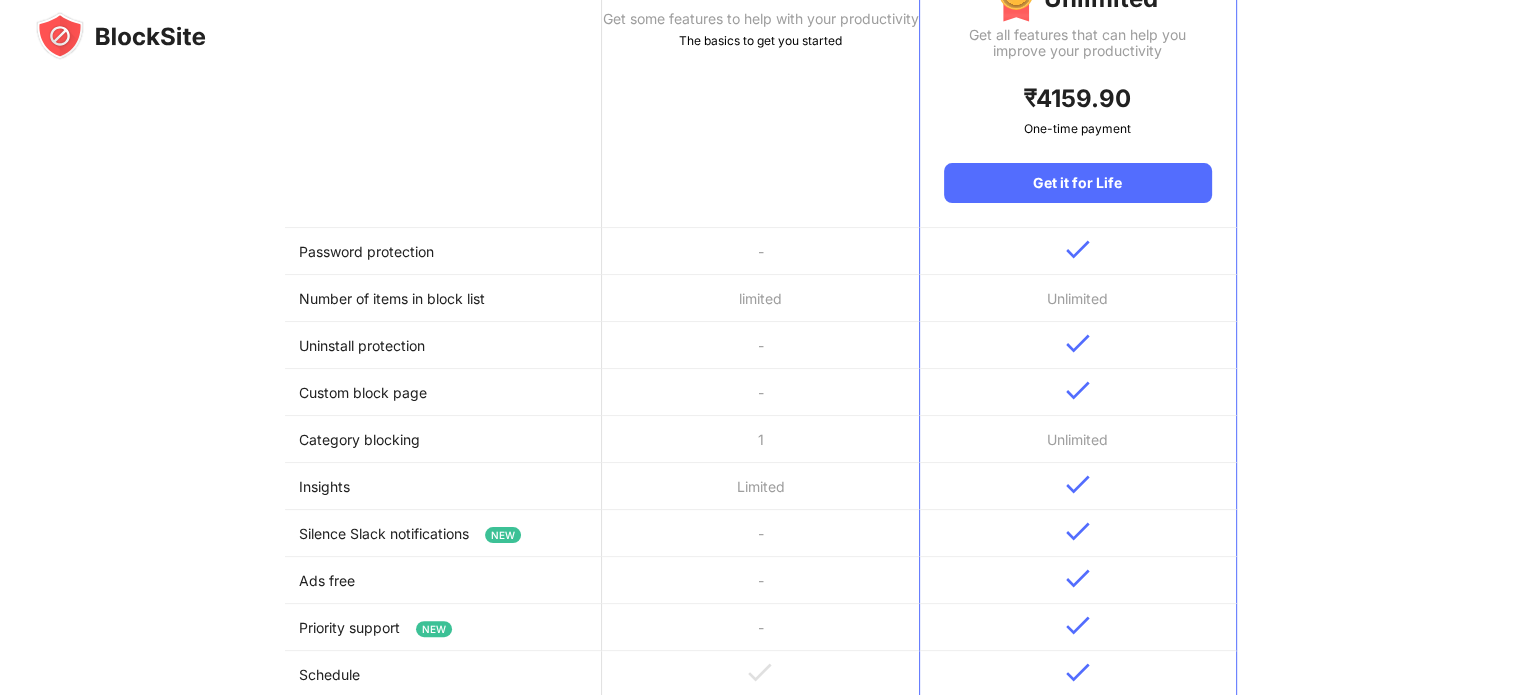 scroll, scrollTop: 0, scrollLeft: 0, axis: both 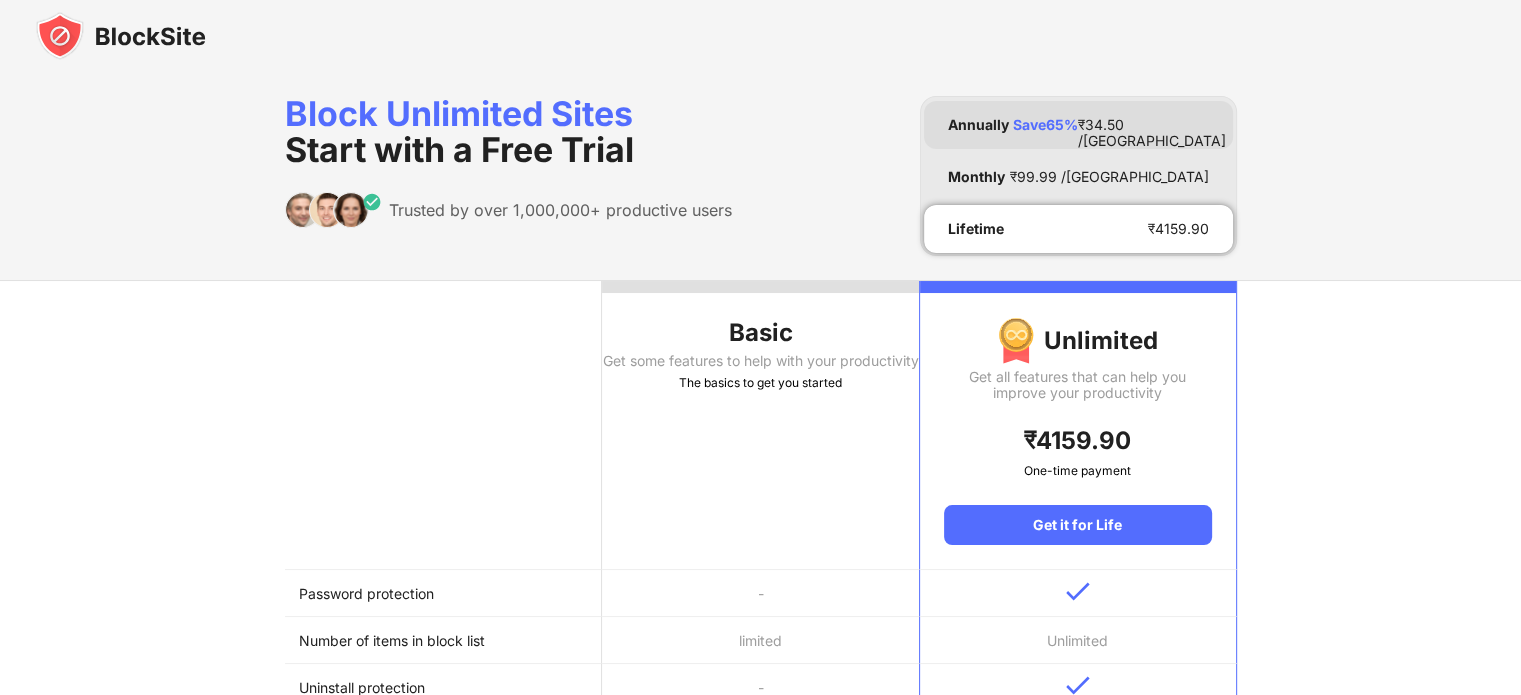 click on "Annually Save  65 % ₹ 34.50 /MO" at bounding box center [1078, 125] 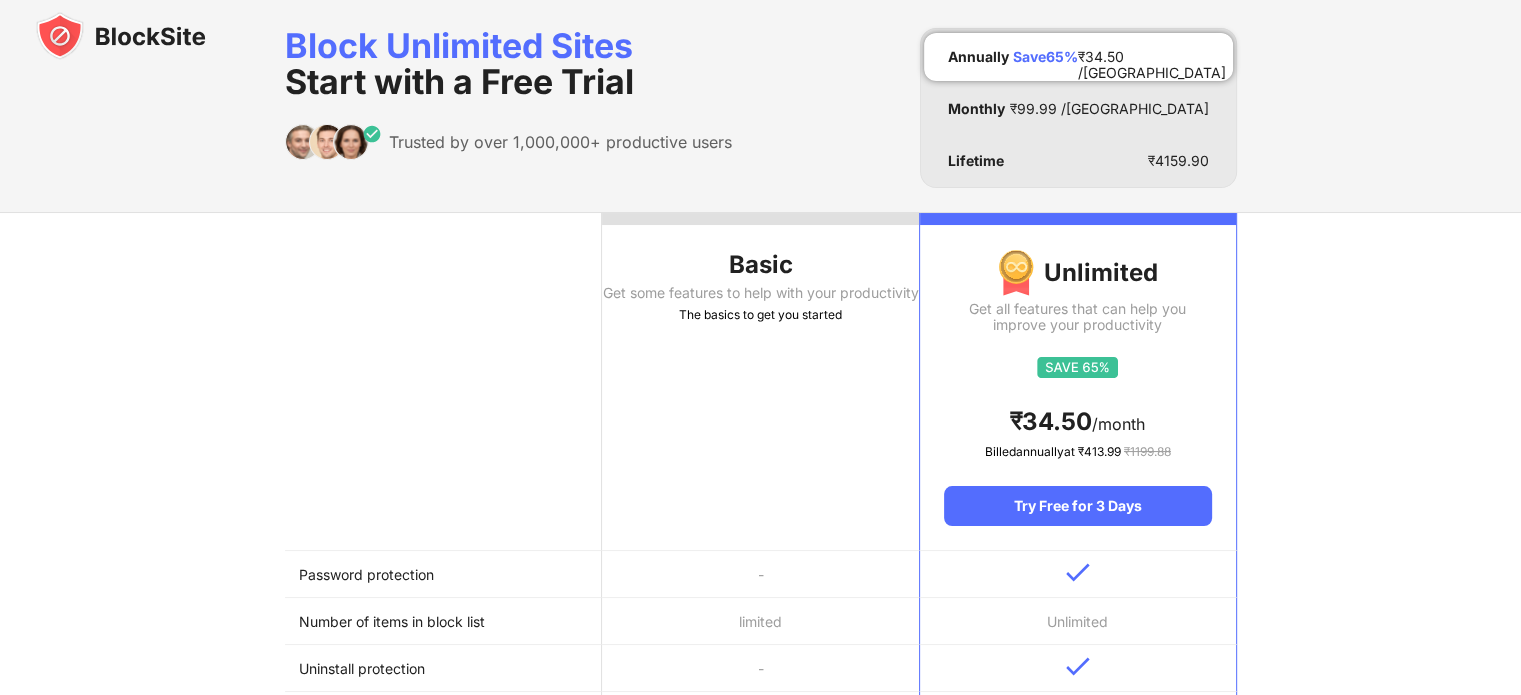 scroll, scrollTop: 0, scrollLeft: 0, axis: both 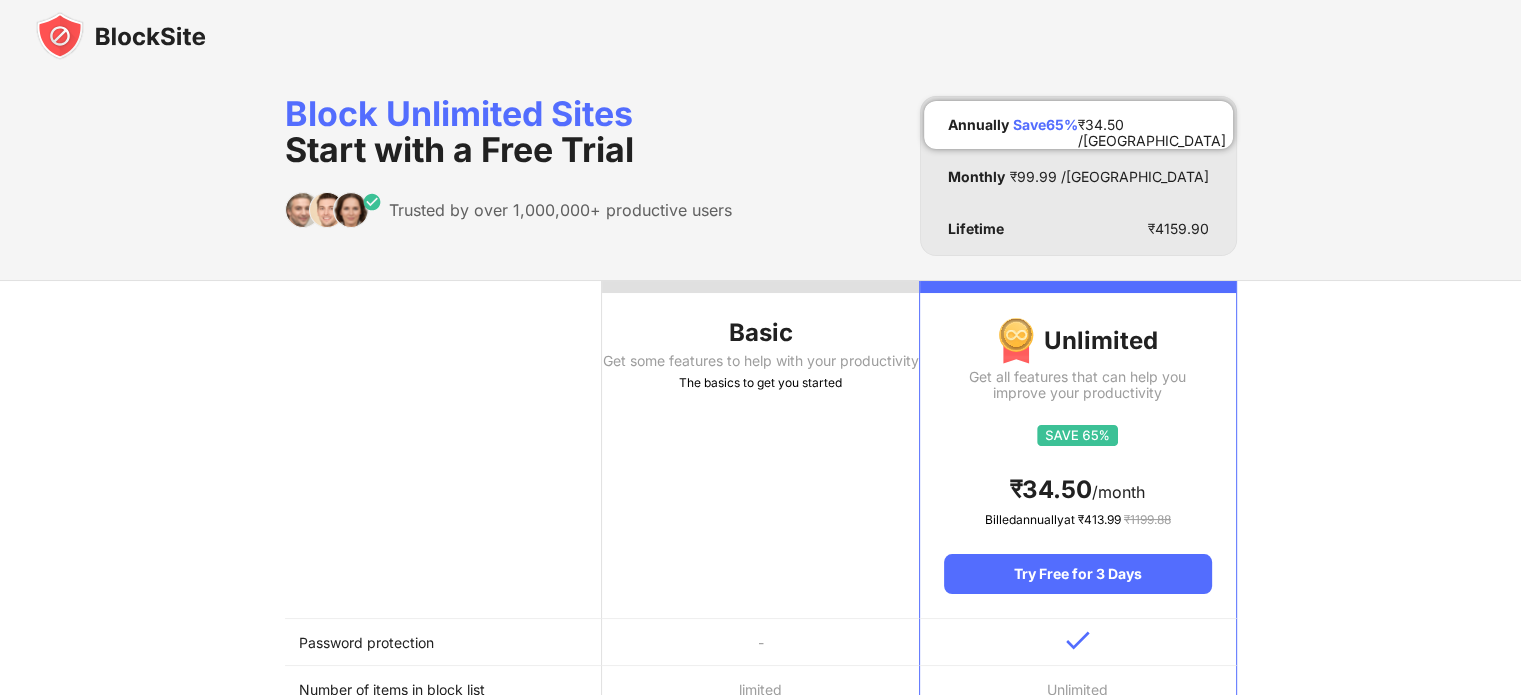 click at bounding box center [121, 36] 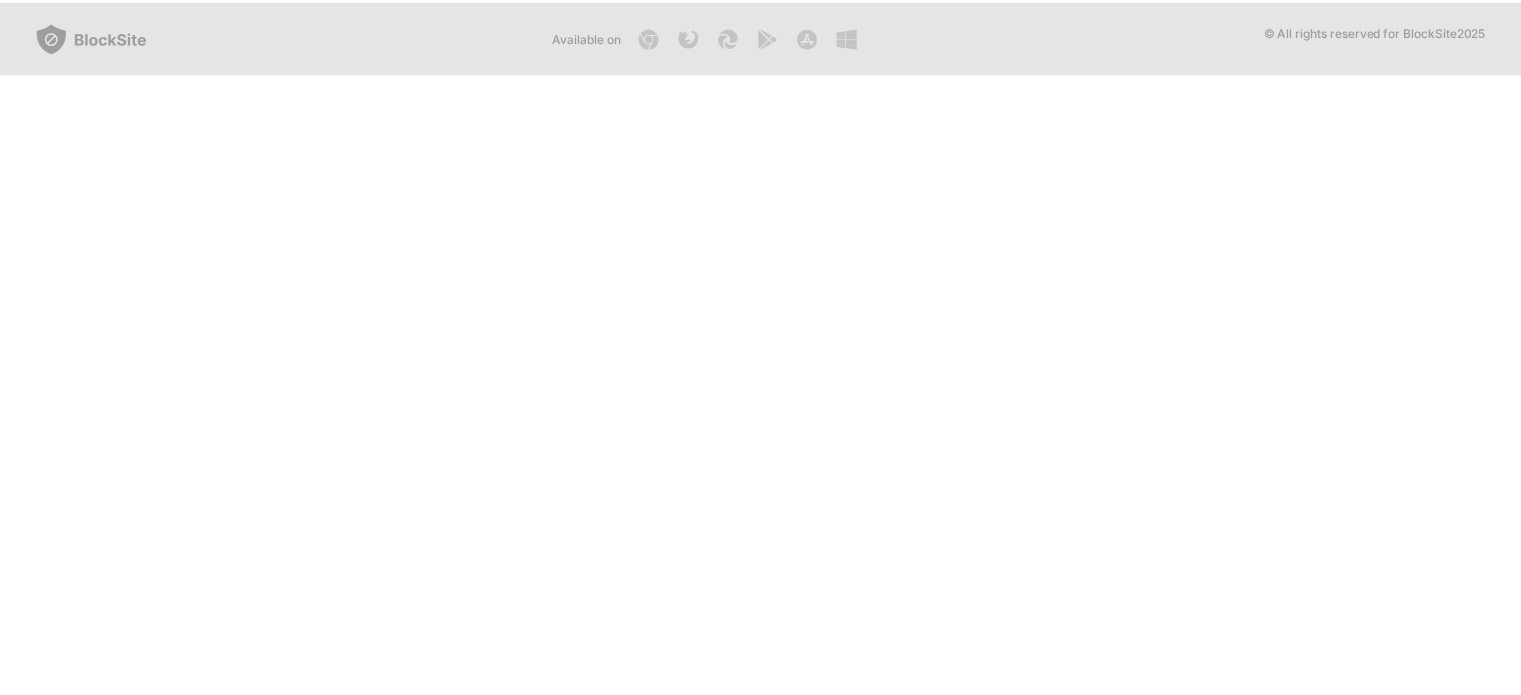 scroll, scrollTop: 0, scrollLeft: 0, axis: both 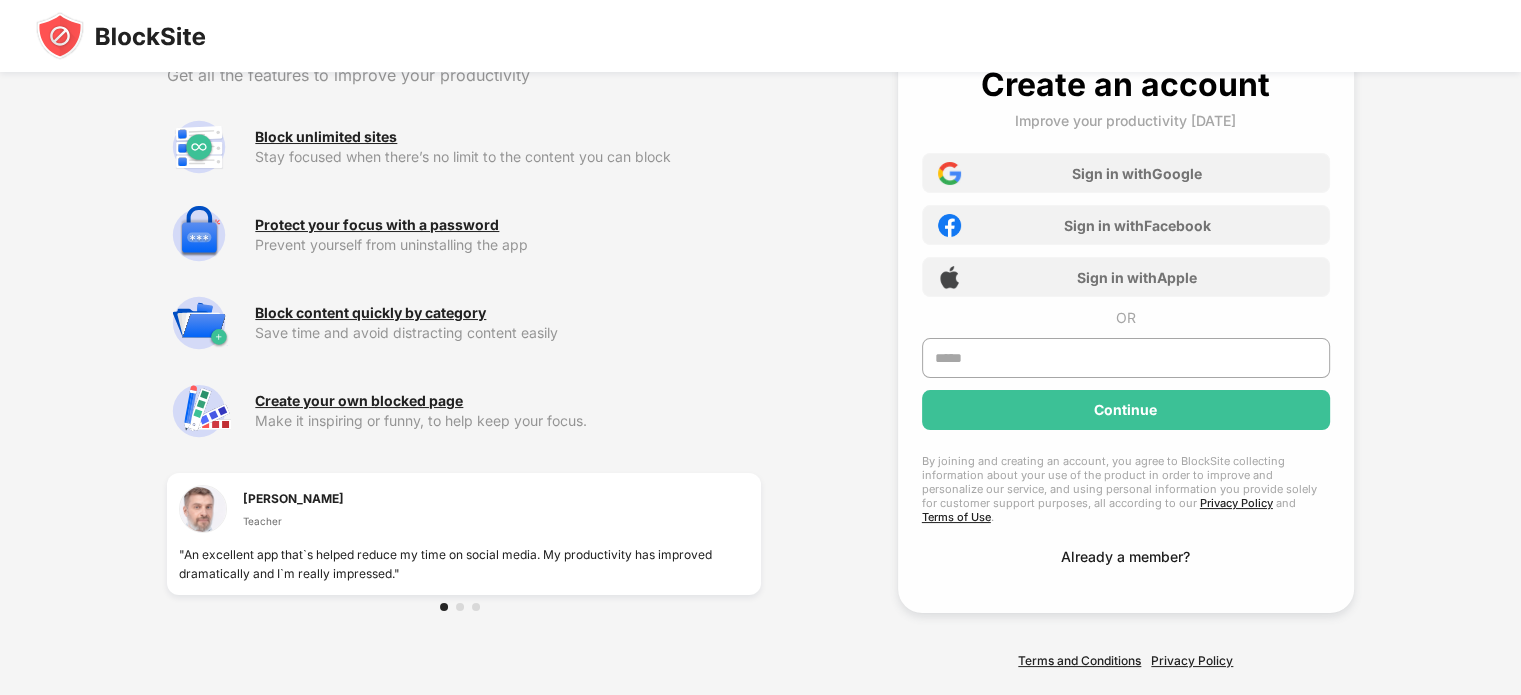 click on "Already a member?" at bounding box center [1125, 556] 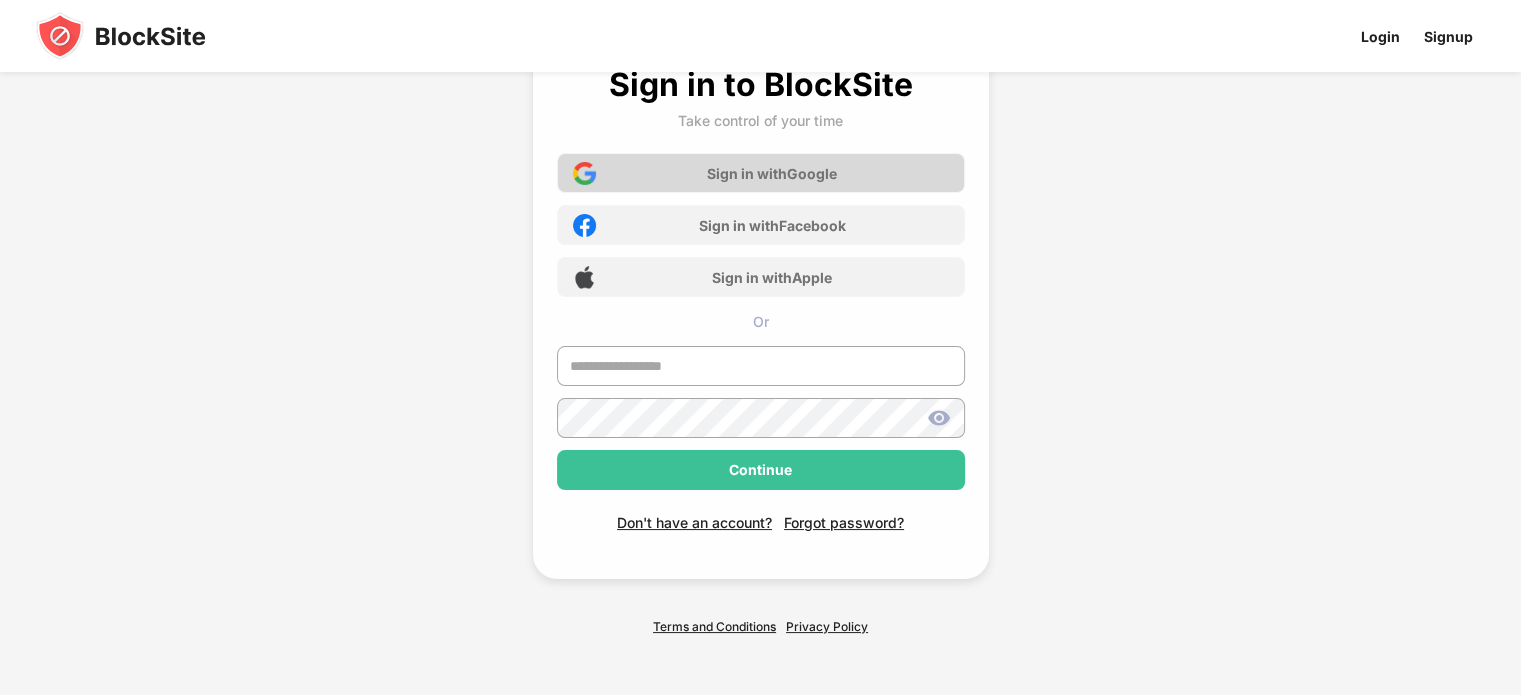 click on "Sign in with  Google" at bounding box center (772, 173) 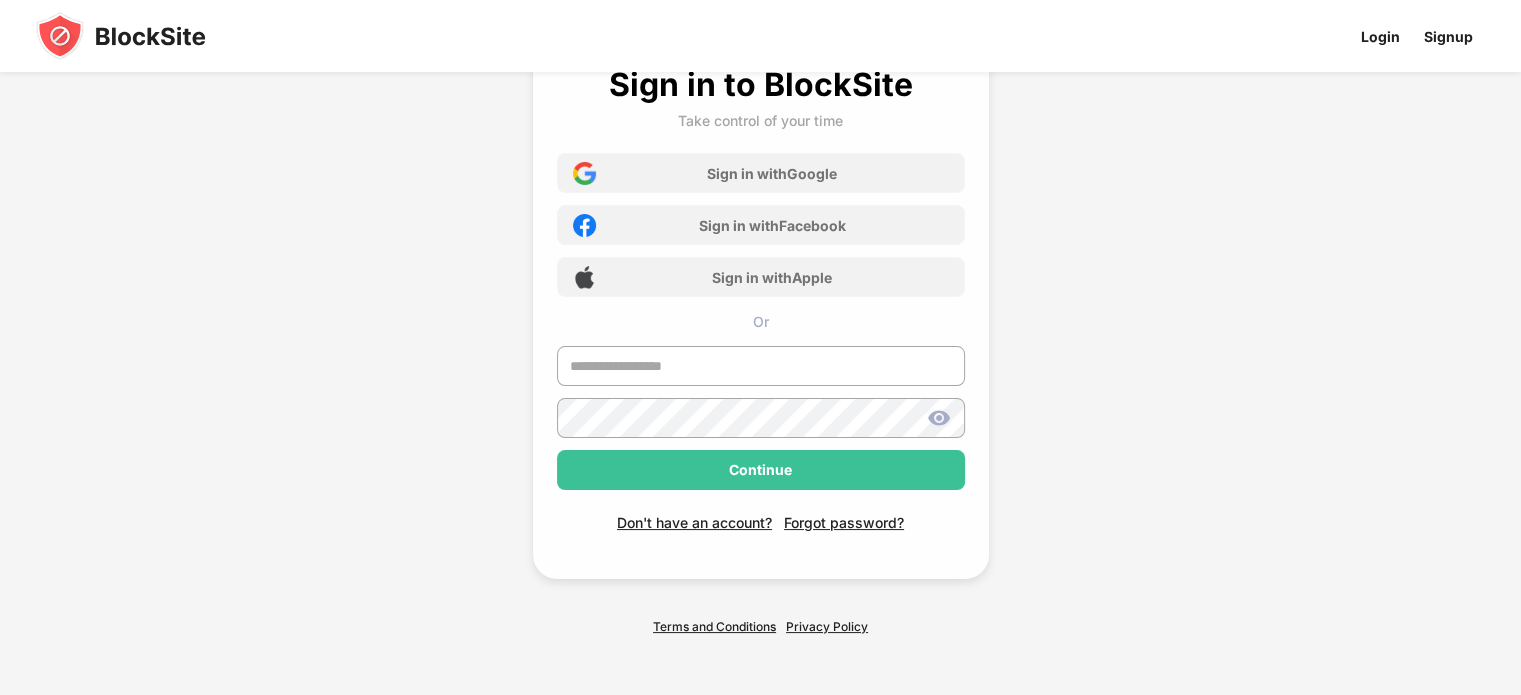 scroll, scrollTop: 0, scrollLeft: 0, axis: both 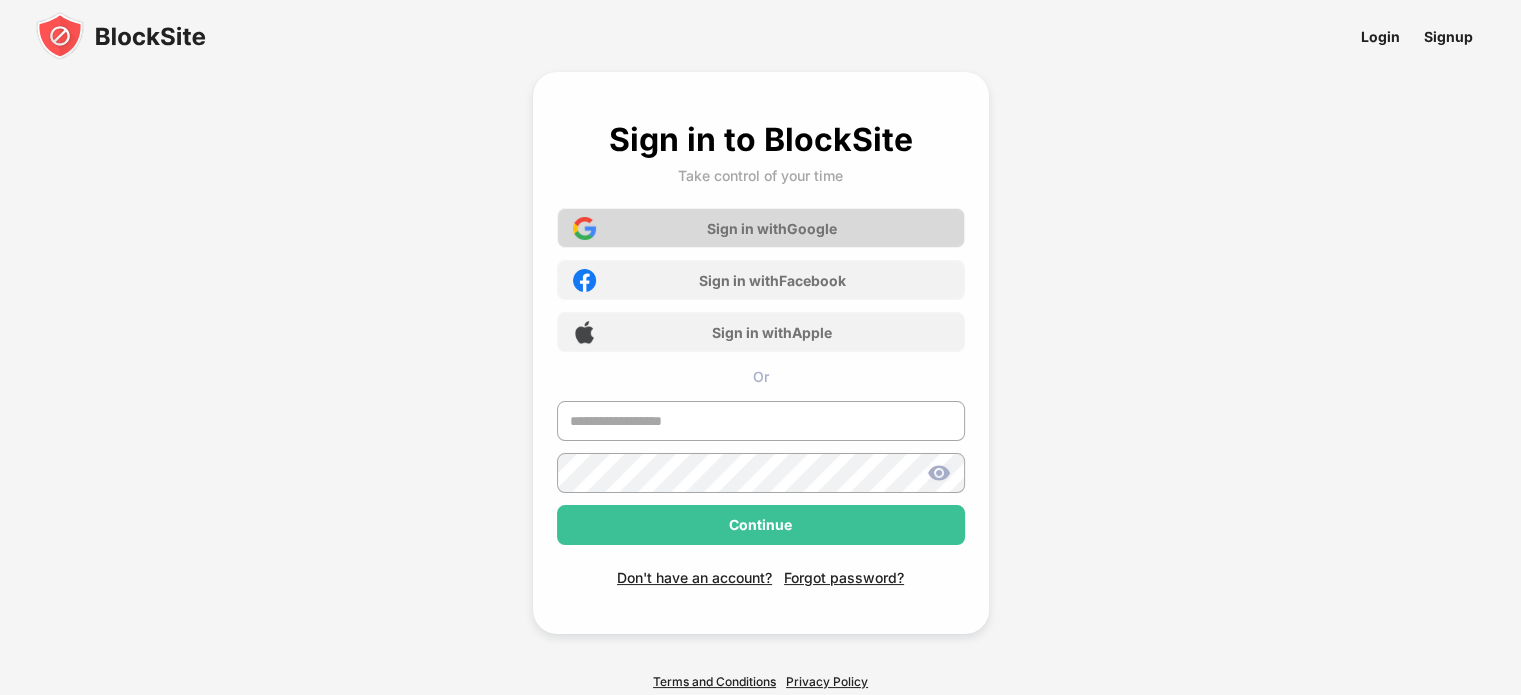click on "Sign in with  Google" at bounding box center [761, 228] 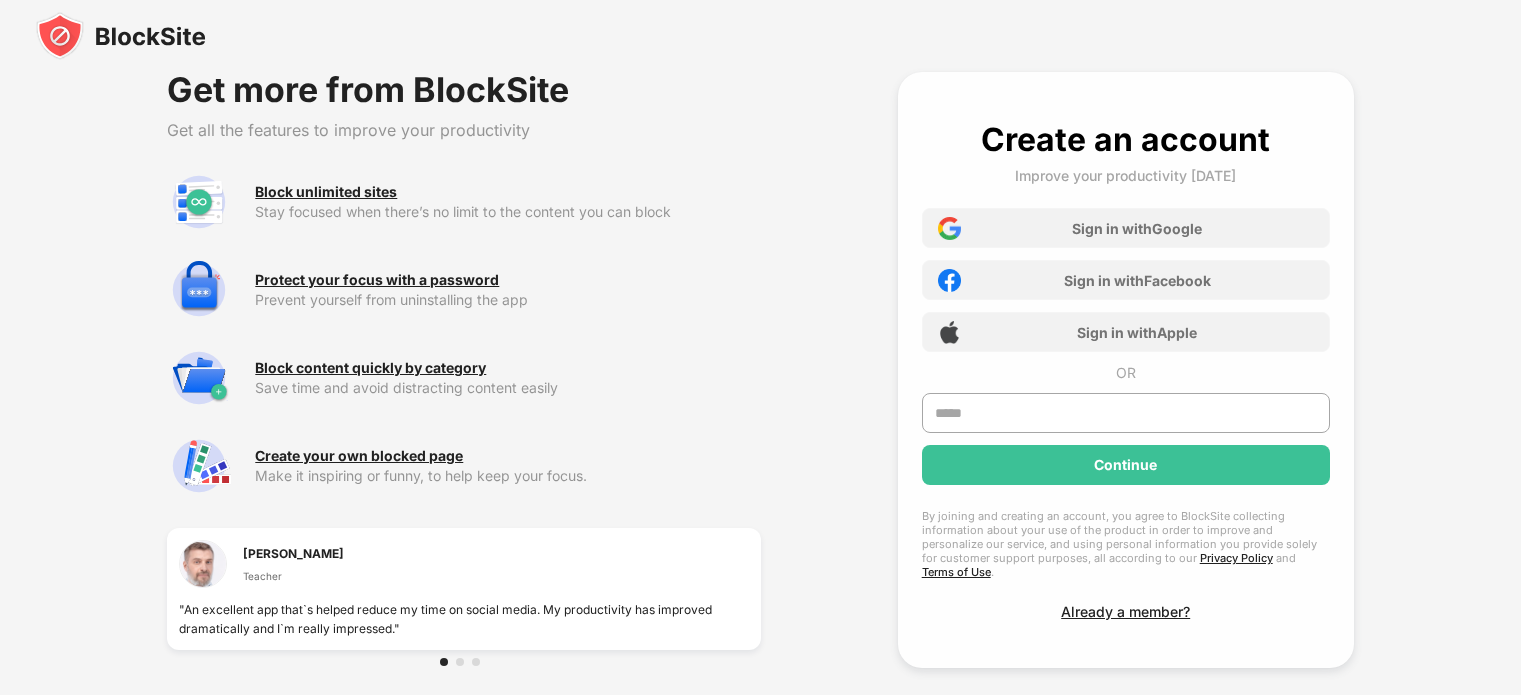 scroll, scrollTop: 0, scrollLeft: 0, axis: both 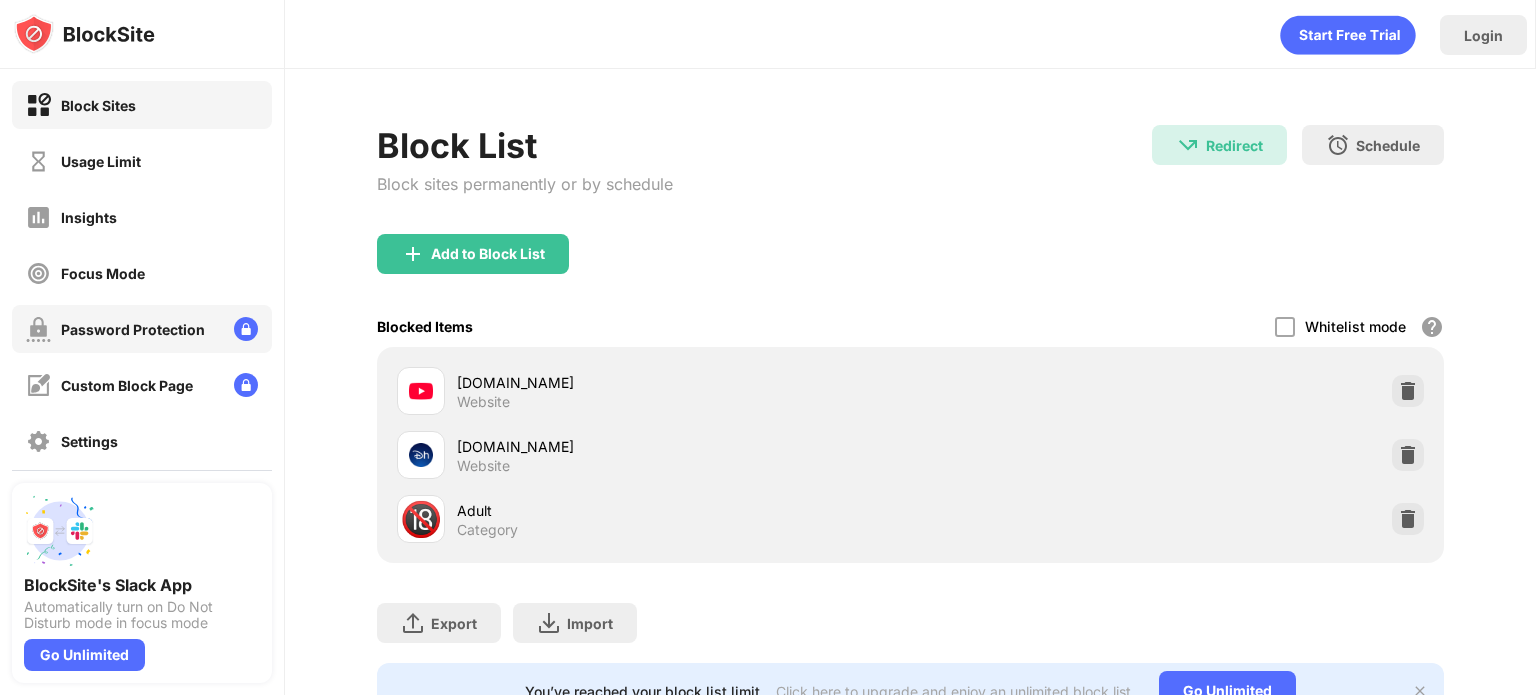 click on "Password Protection" at bounding box center (133, 329) 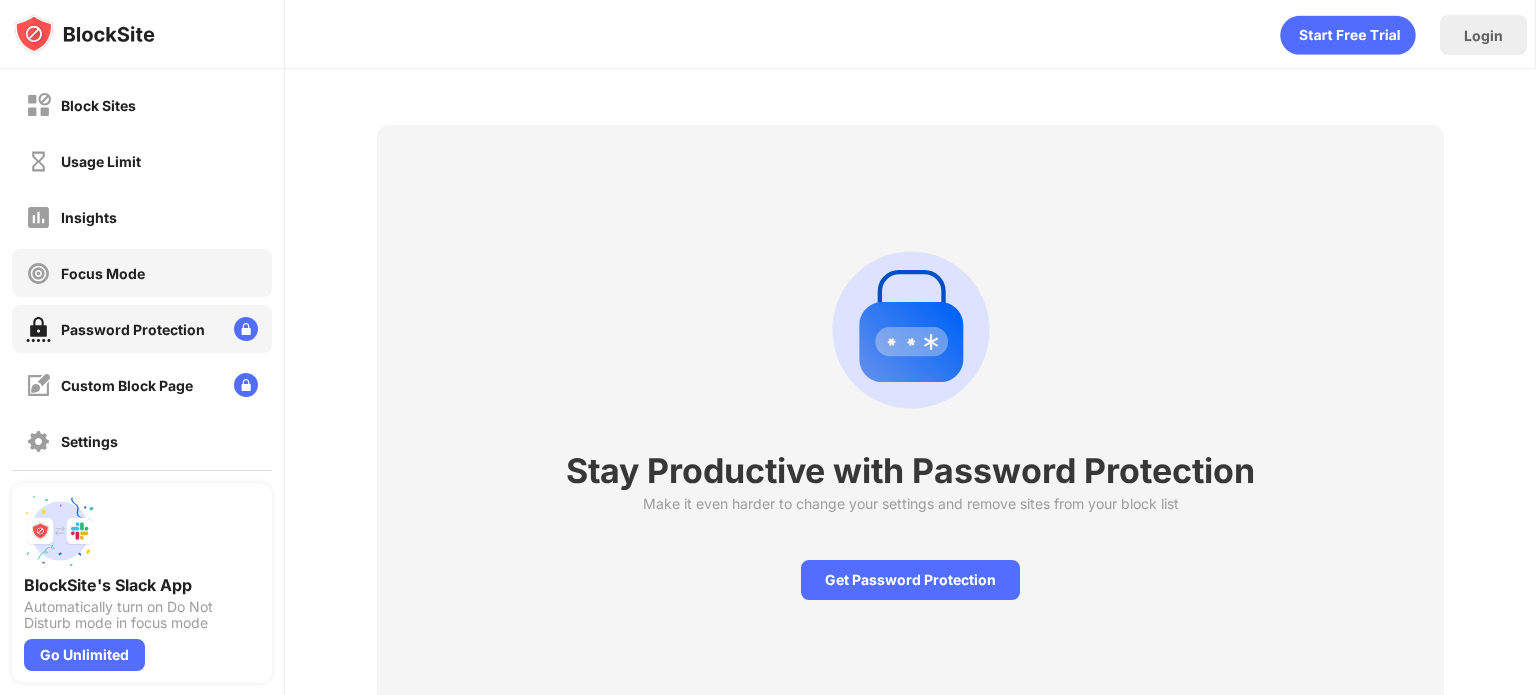 click on "Focus Mode" at bounding box center (142, 273) 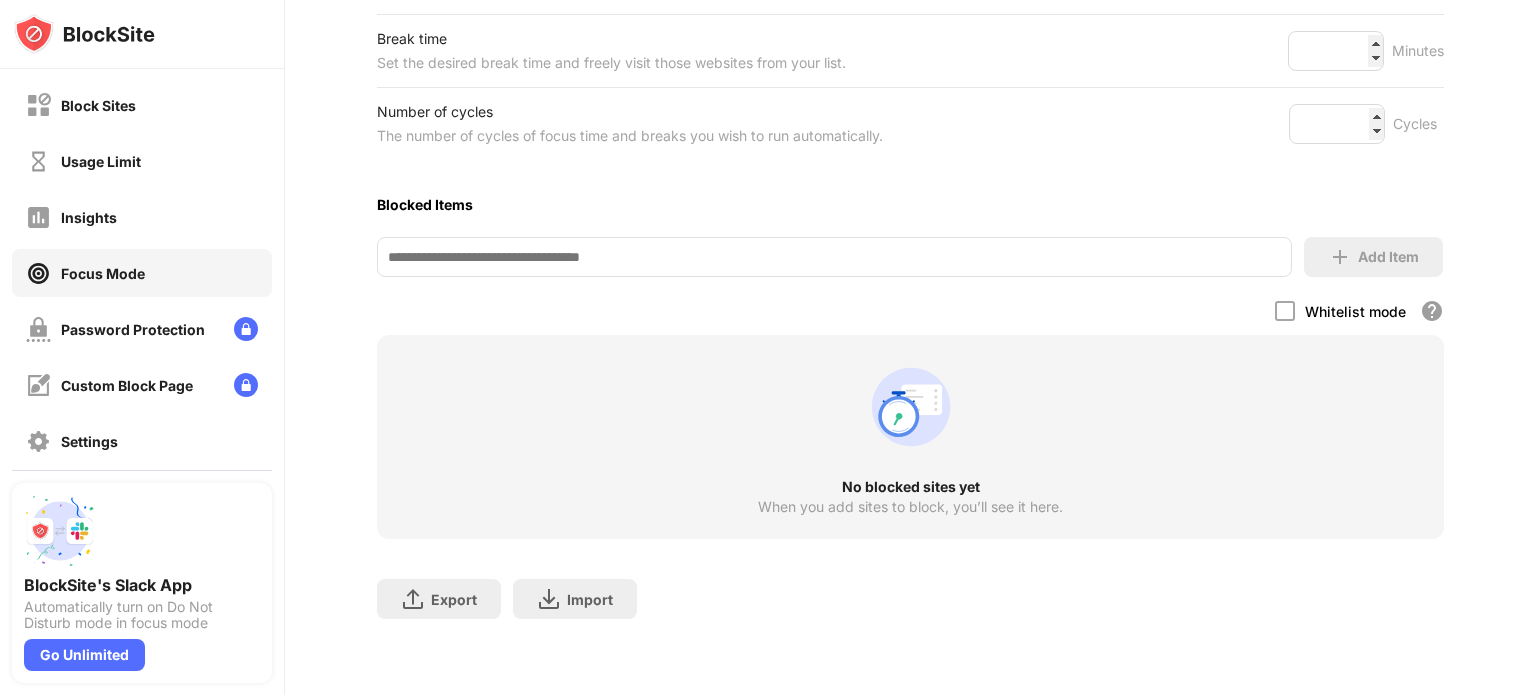 scroll, scrollTop: 0, scrollLeft: 0, axis: both 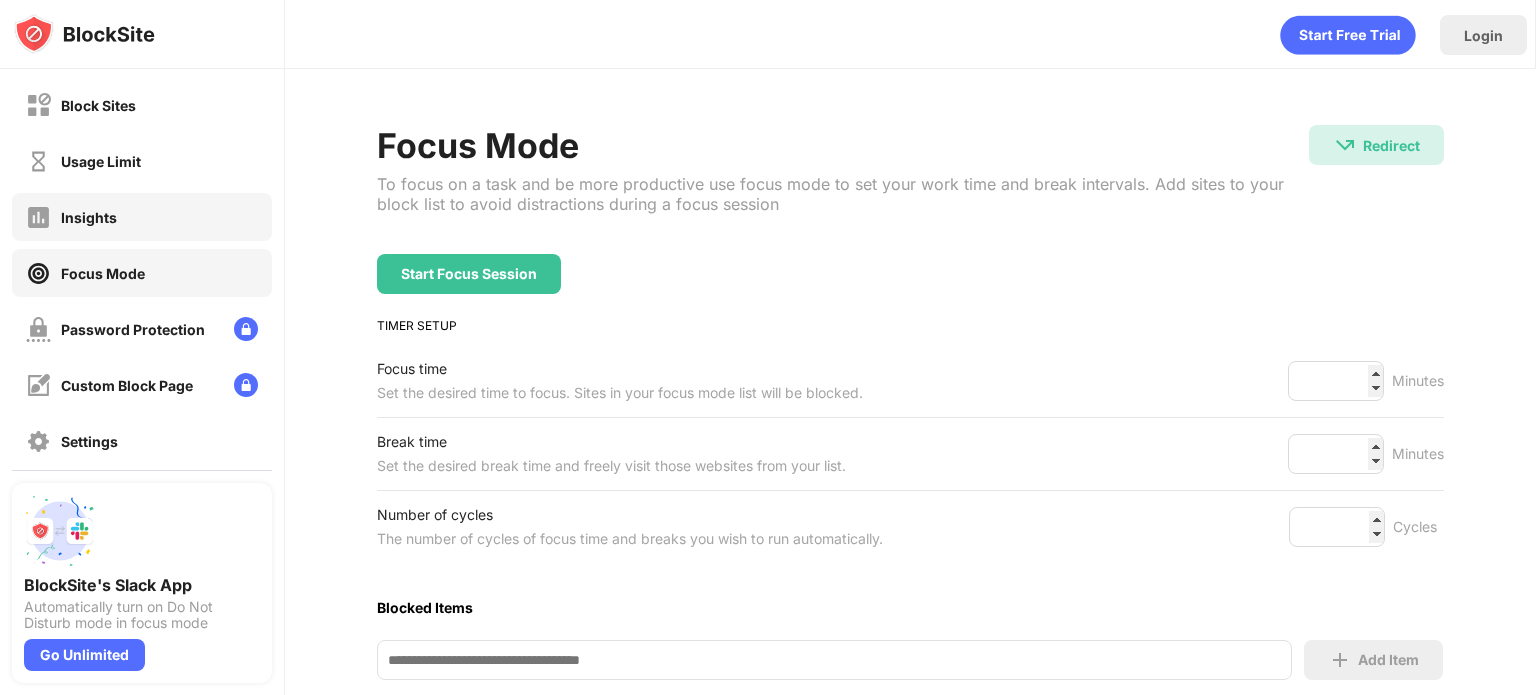 click on "Insights" at bounding box center (142, 217) 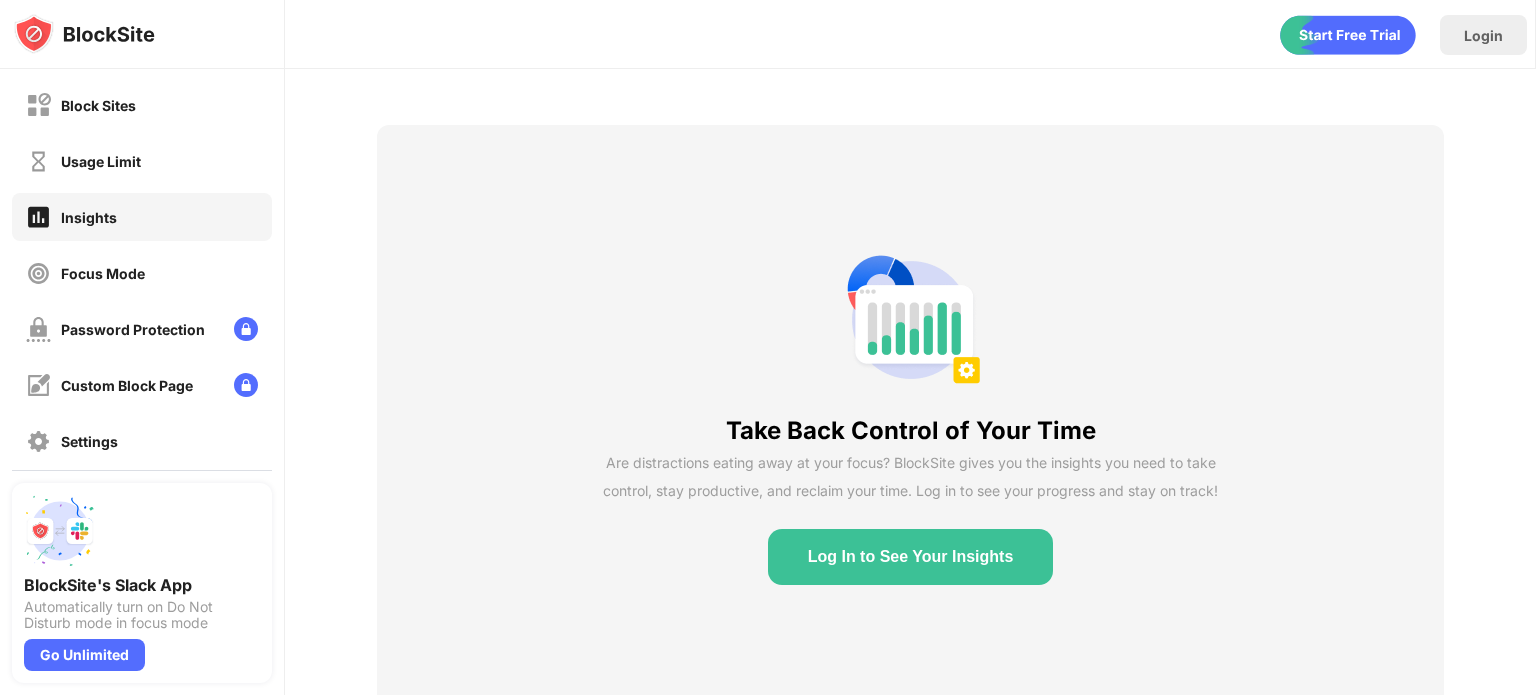click at bounding box center (84, 34) 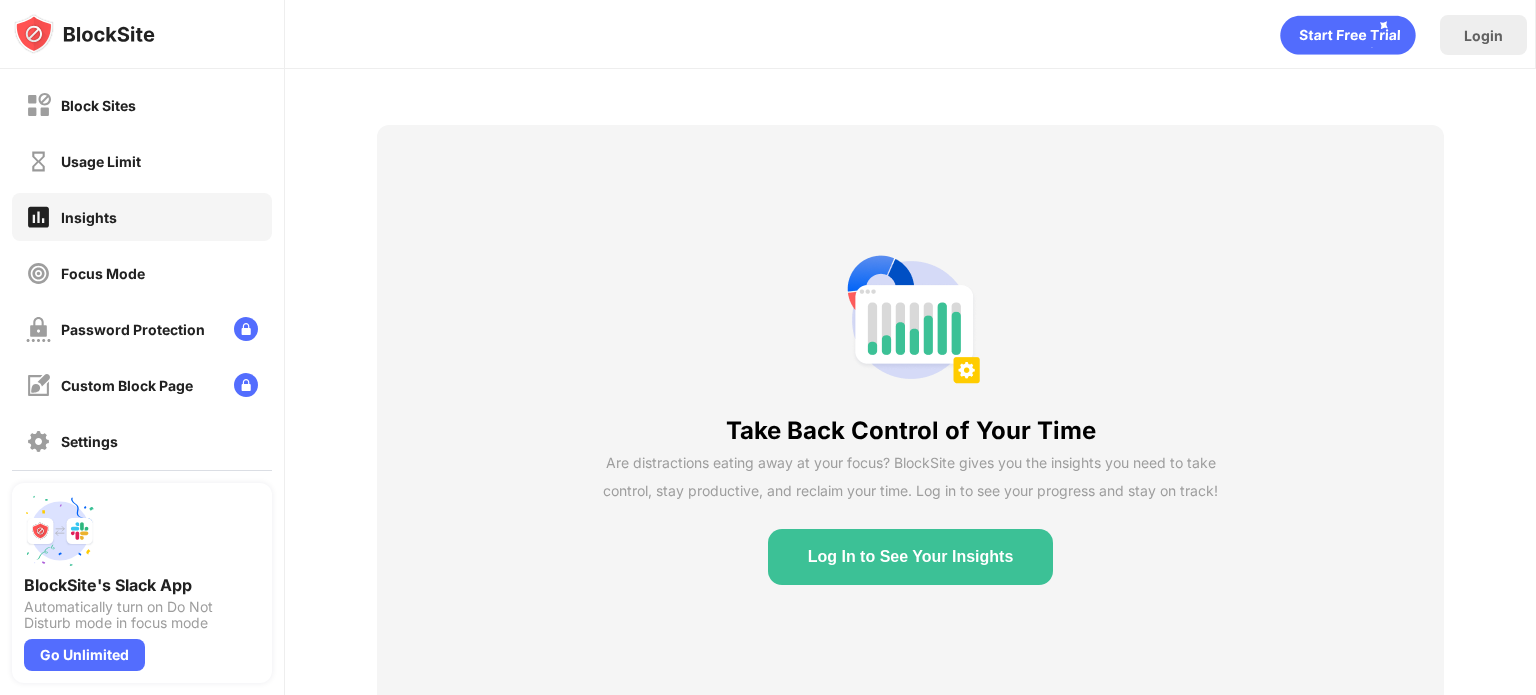 click at bounding box center [84, 34] 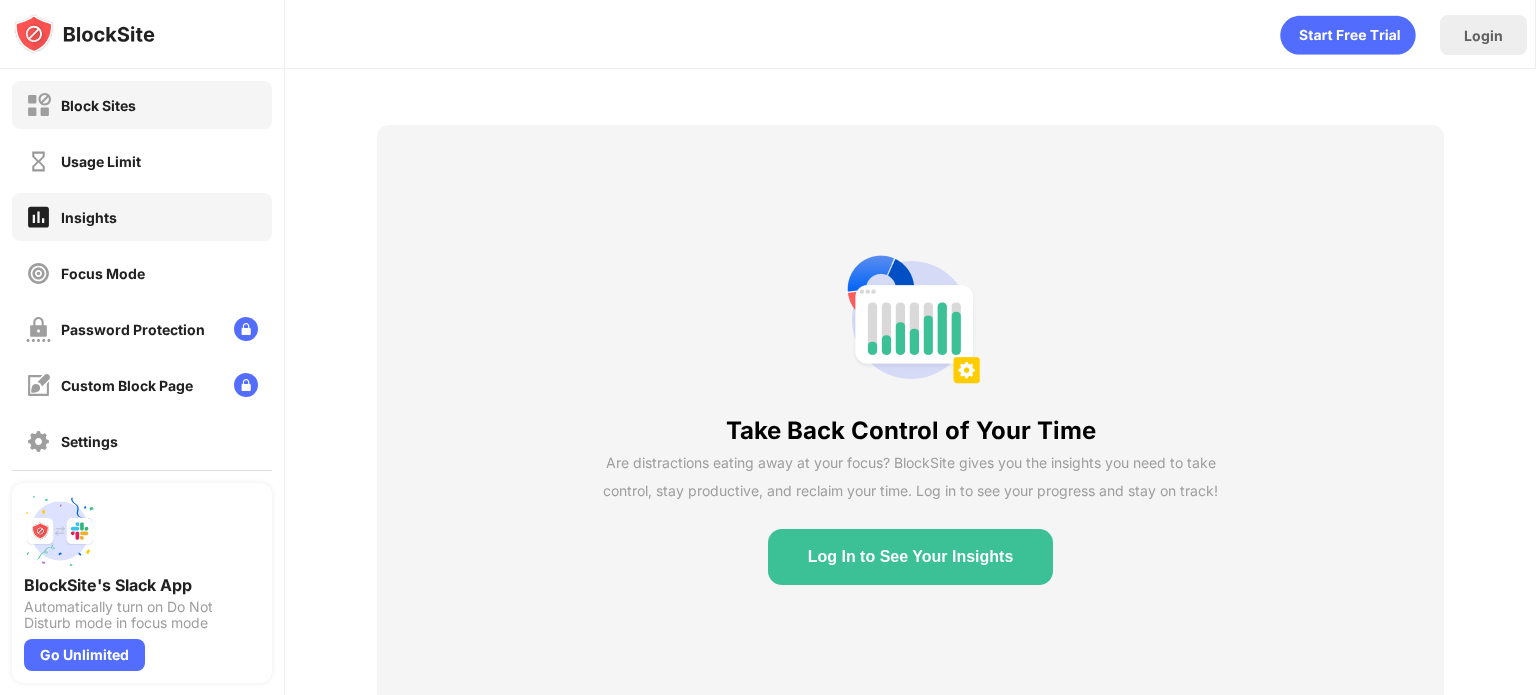 click on "Block Sites" at bounding box center (98, 105) 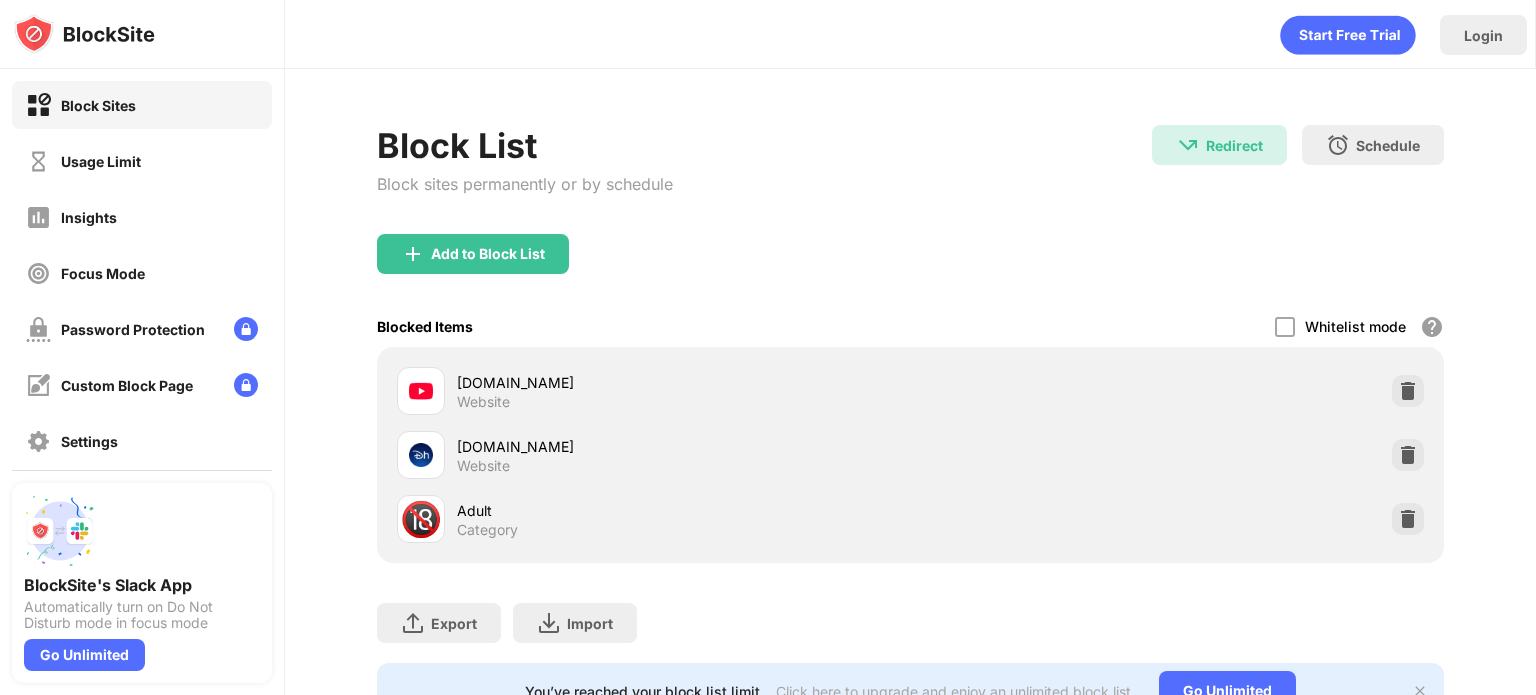 scroll, scrollTop: 93, scrollLeft: 0, axis: vertical 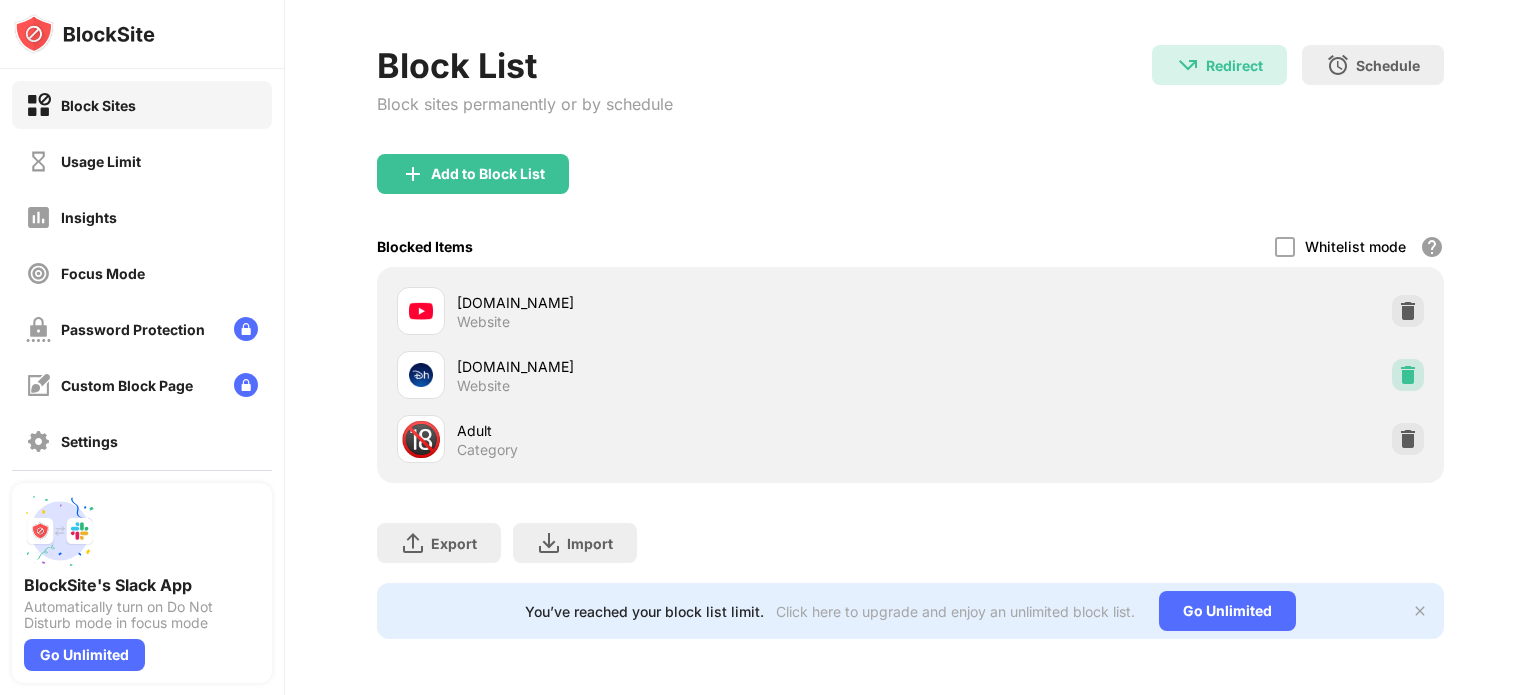 click at bounding box center [1408, 375] 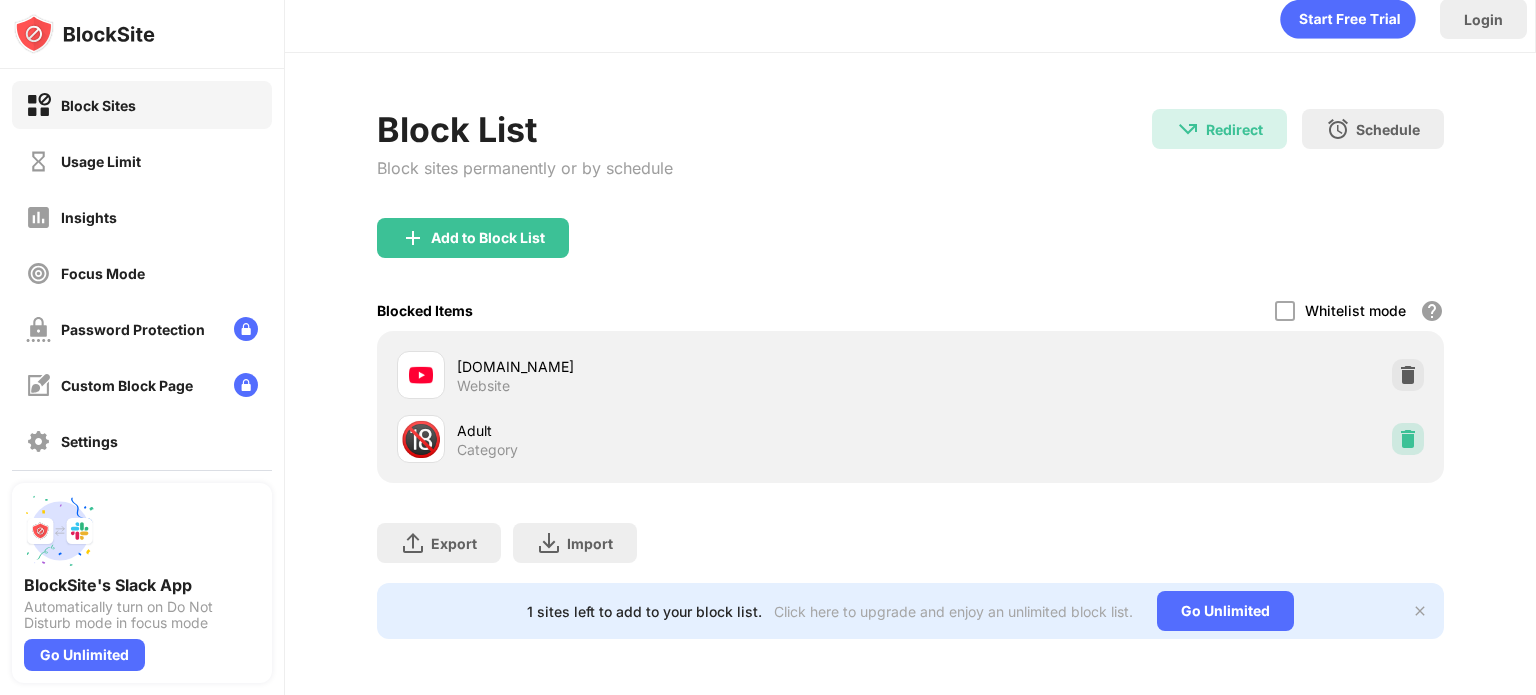 click at bounding box center [1408, 439] 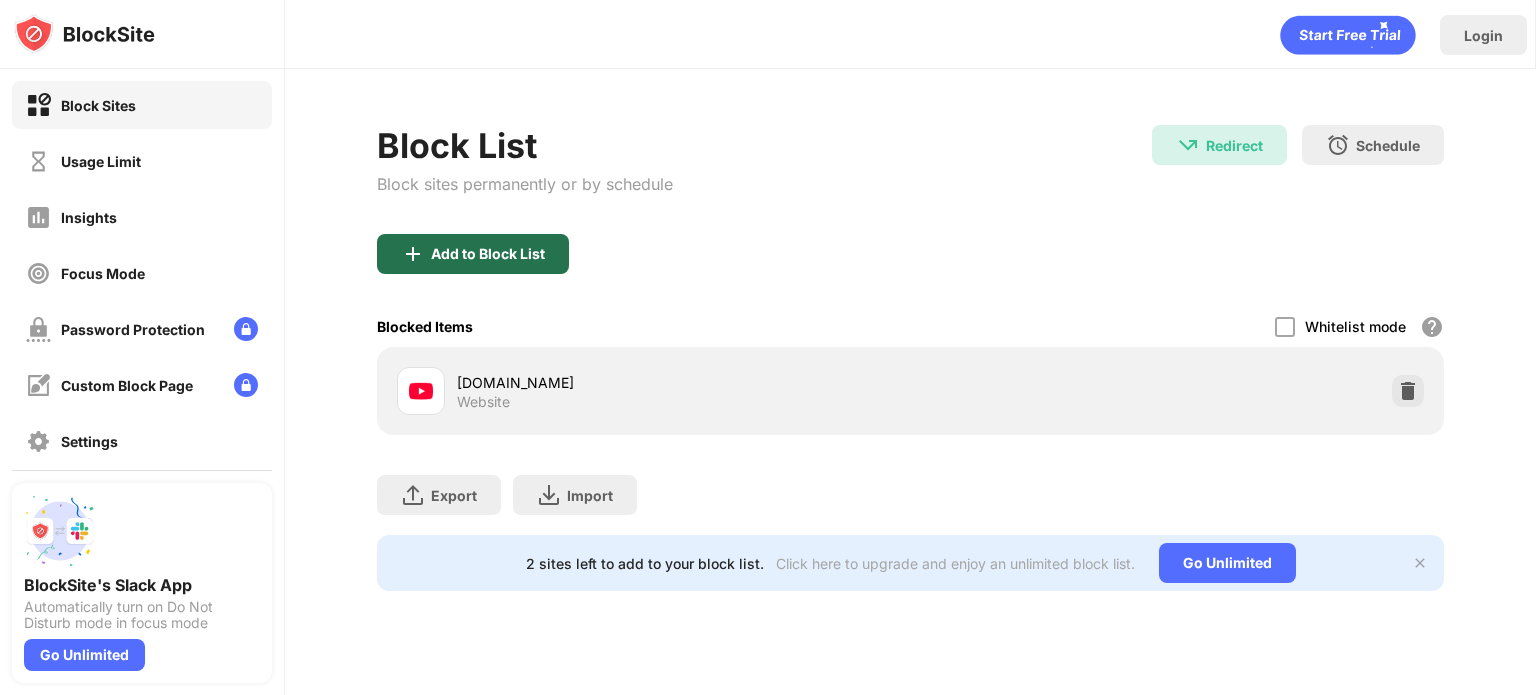 click on "Add to Block List" at bounding box center (473, 254) 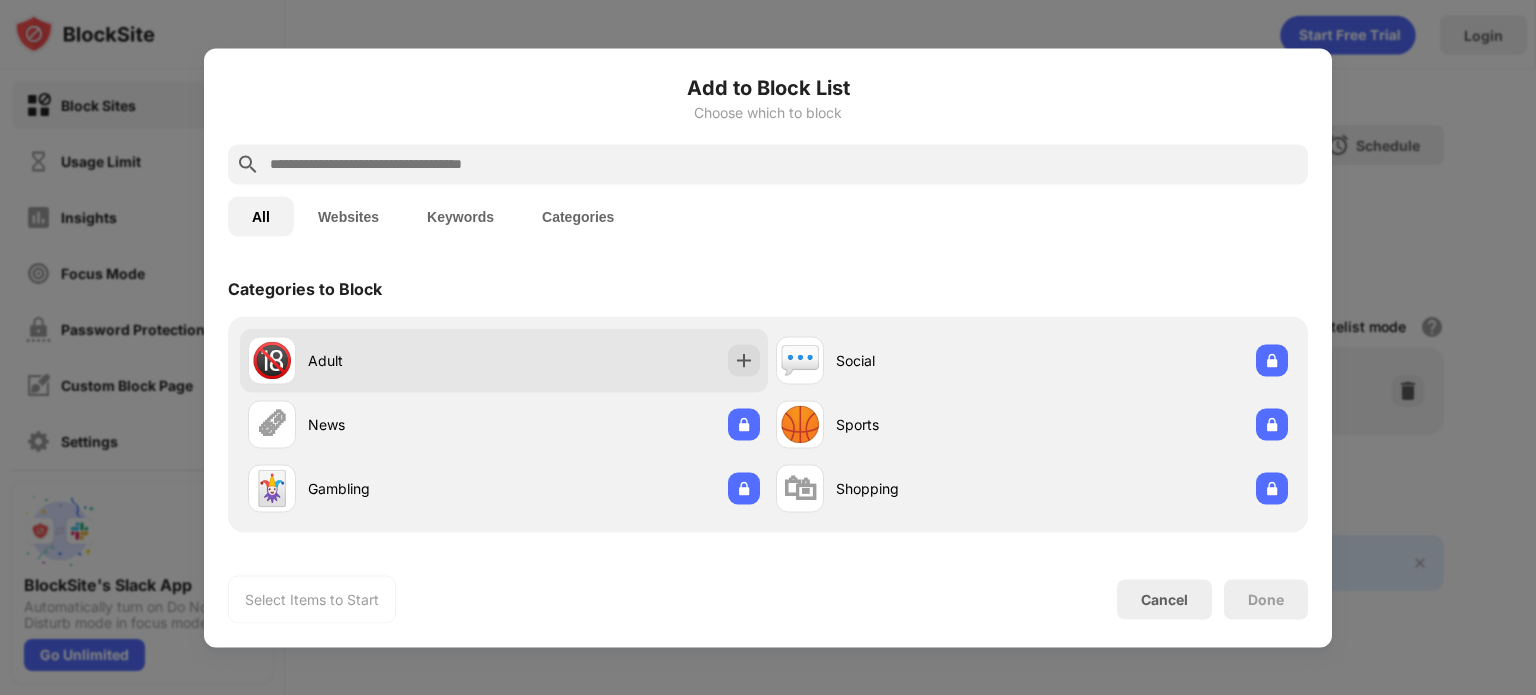 click on "🔞 Adult" at bounding box center (376, 360) 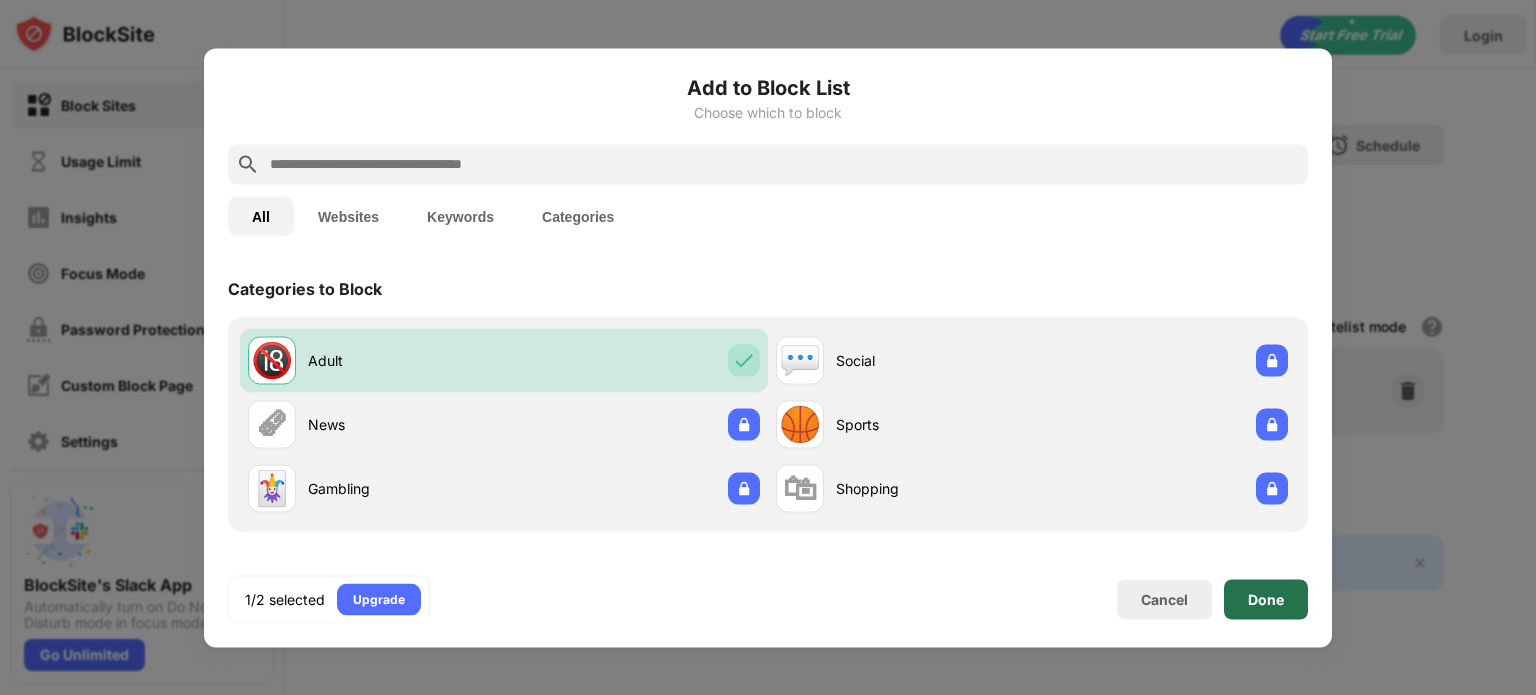 click on "Done" at bounding box center [1266, 599] 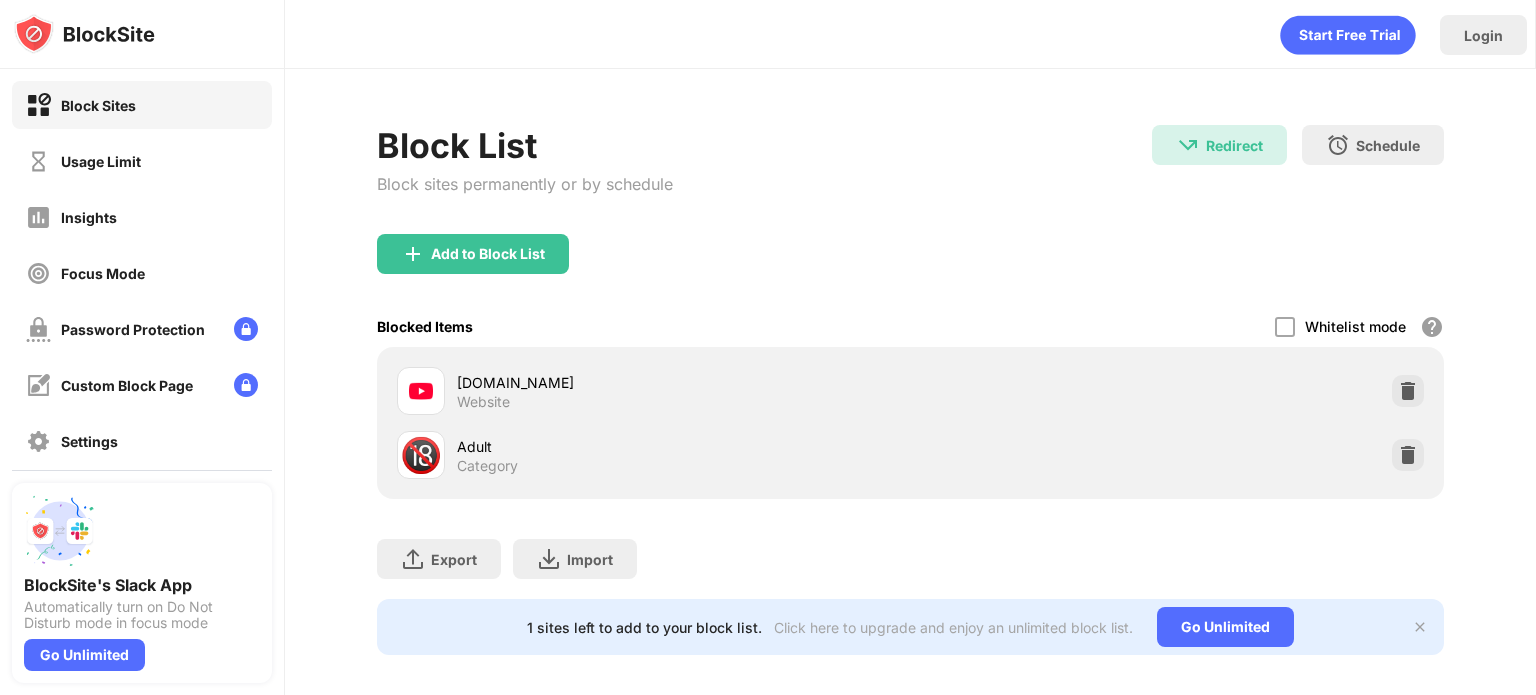 drag, startPoint x: 1119, startPoint y: 465, endPoint x: 1104, endPoint y: 395, distance: 71.5891 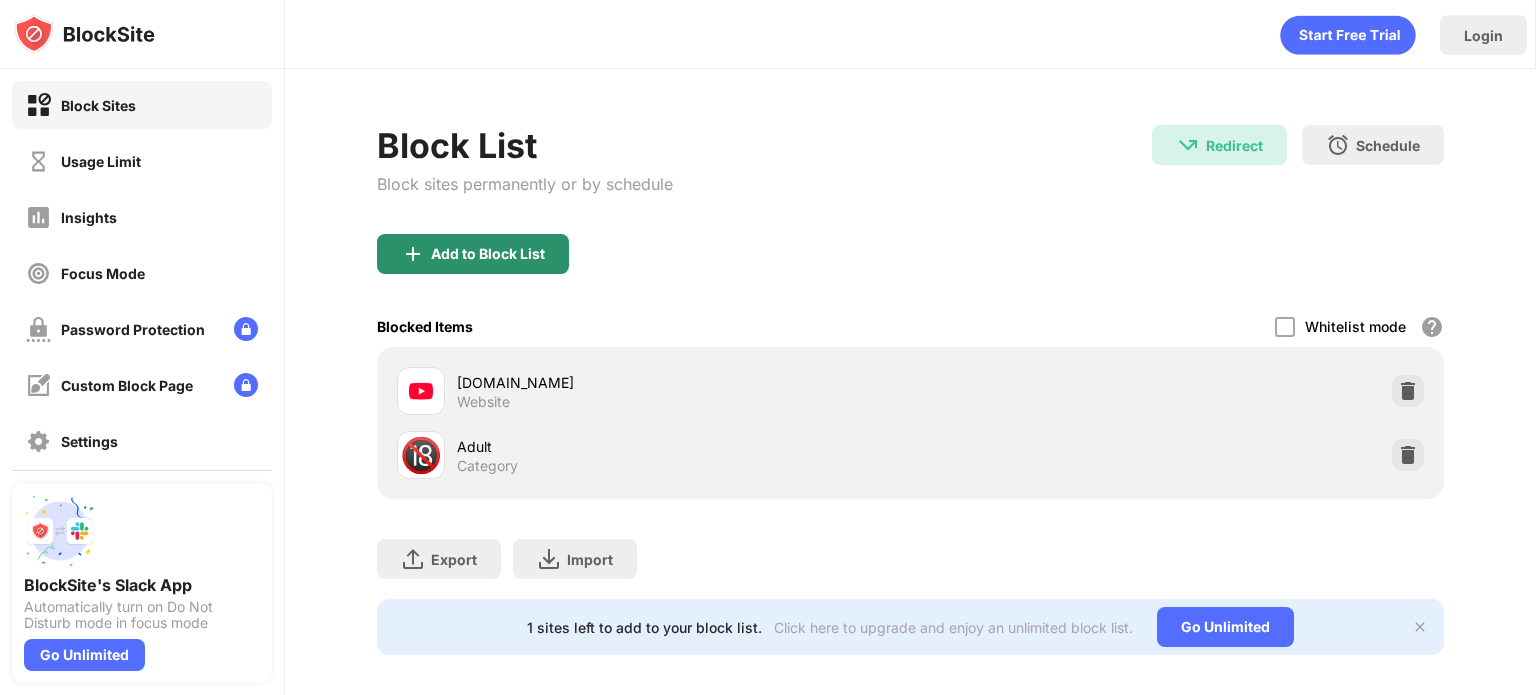 click on "Add to Block List" at bounding box center [473, 254] 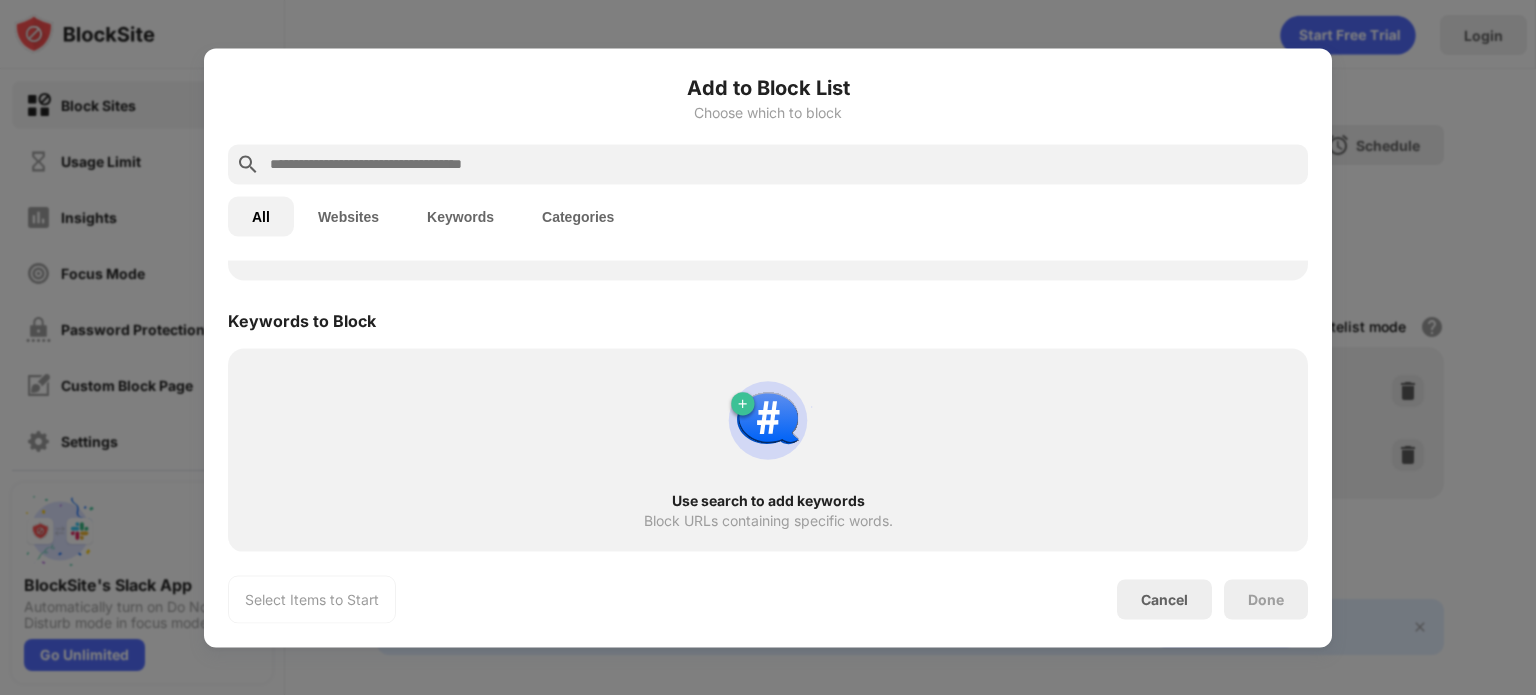 scroll, scrollTop: 0, scrollLeft: 0, axis: both 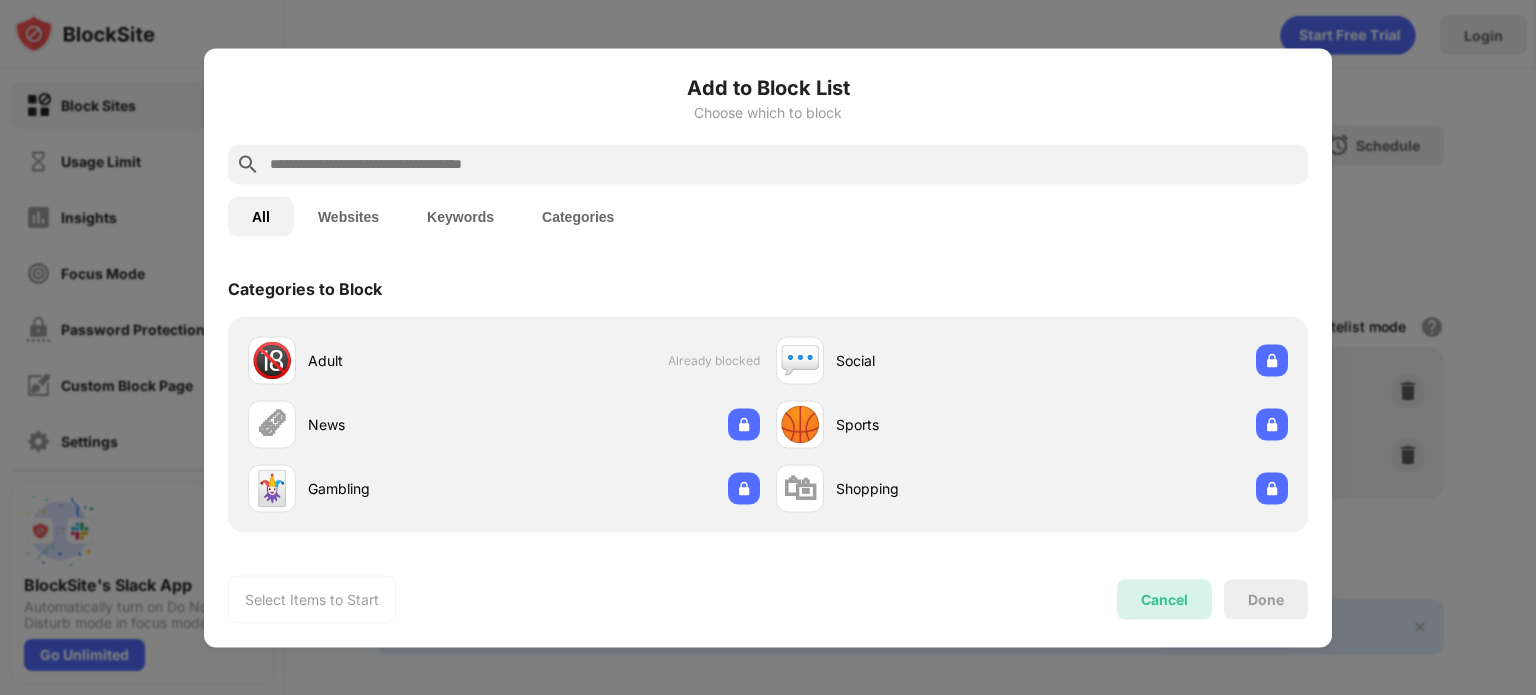 click on "Cancel" at bounding box center [1164, 599] 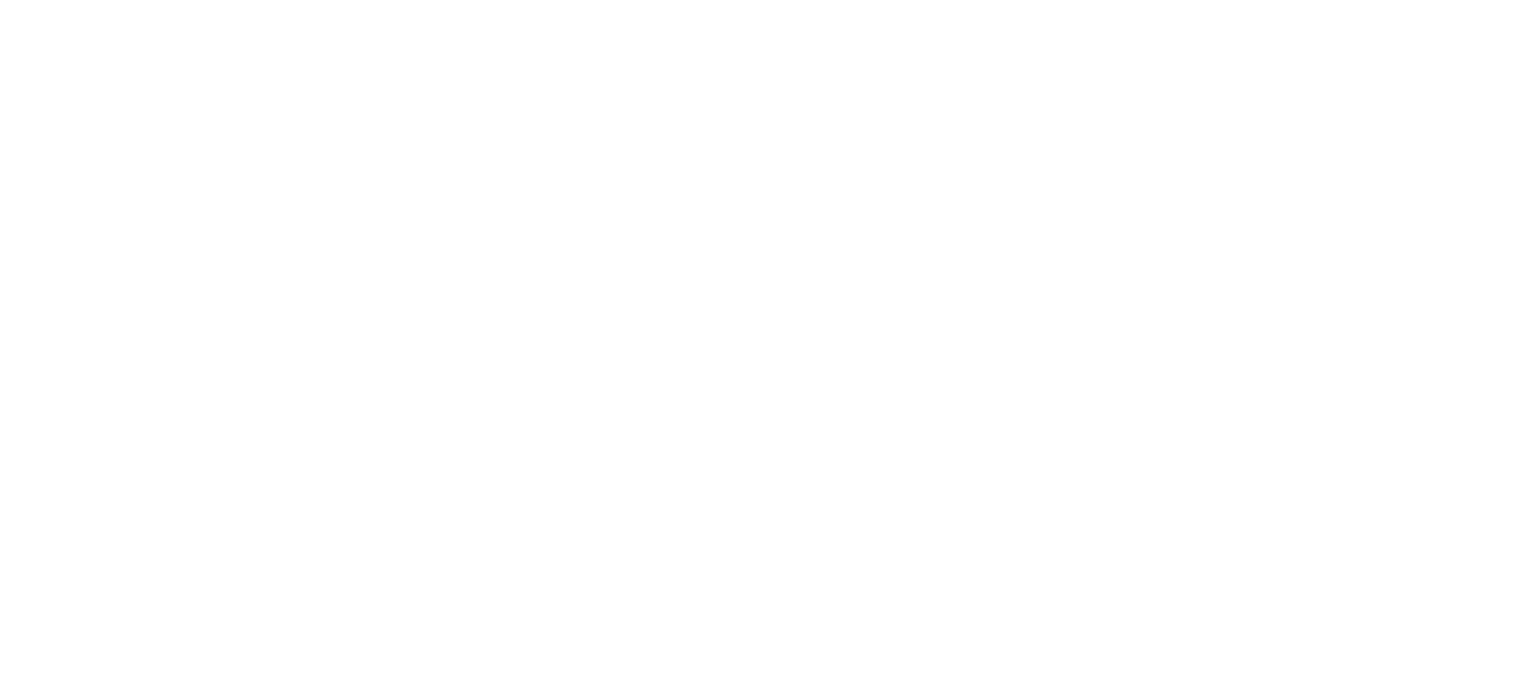scroll, scrollTop: 0, scrollLeft: 0, axis: both 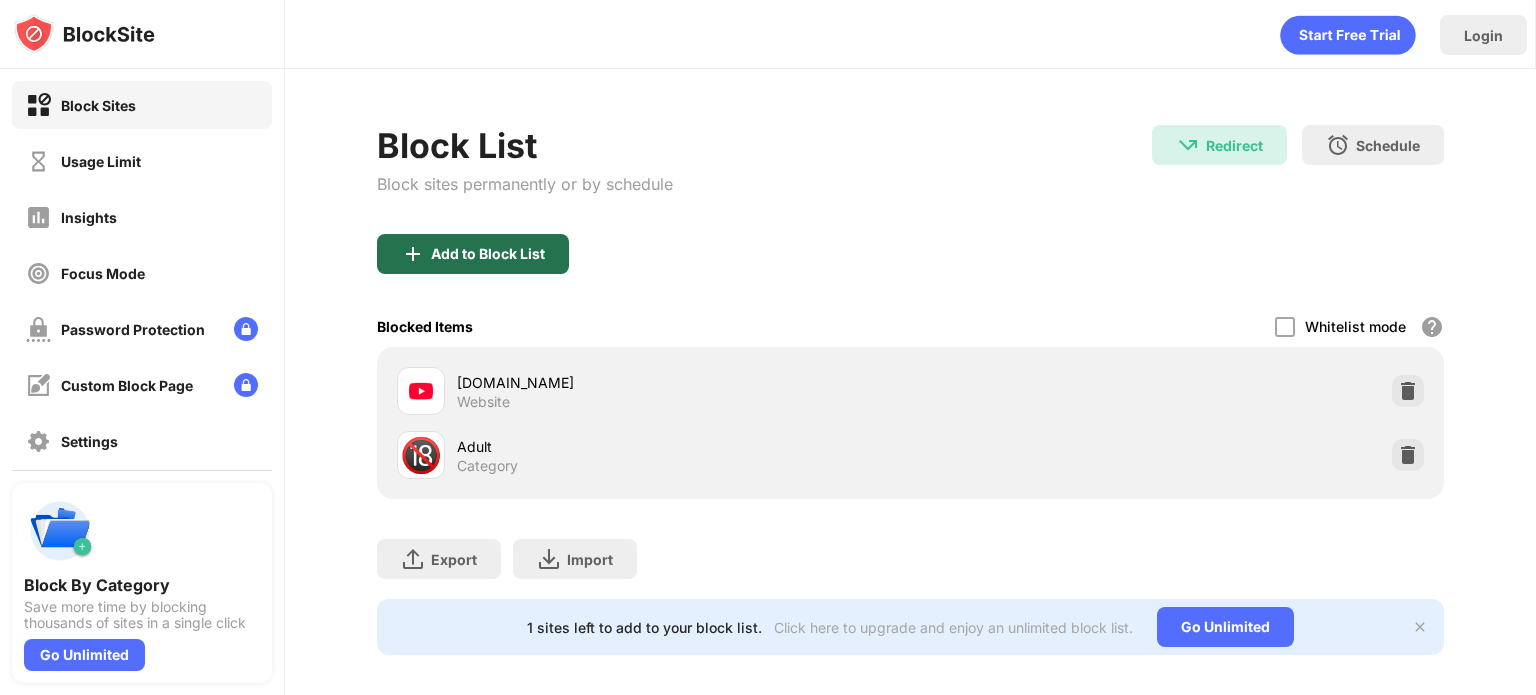 click on "Add to Block List" at bounding box center (488, 254) 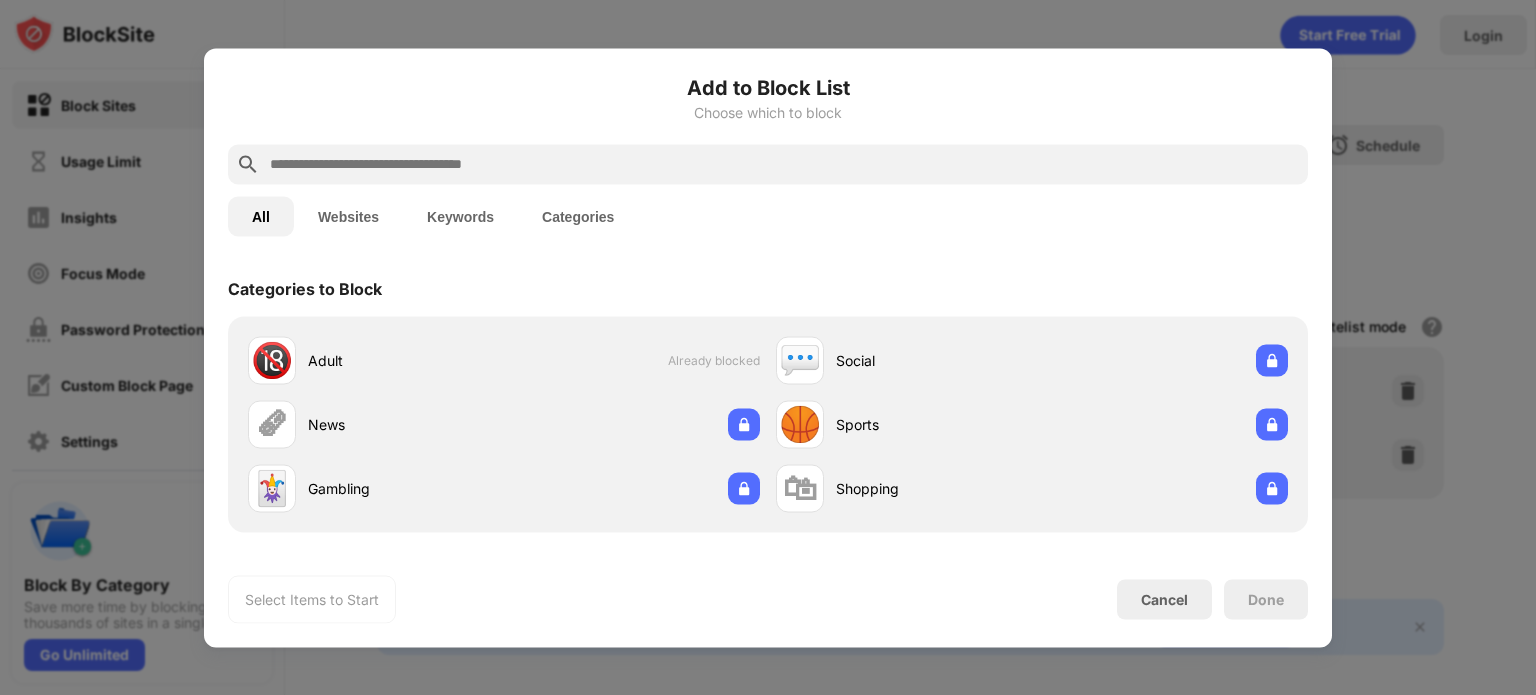 drag, startPoint x: 551, startPoint y: 187, endPoint x: 568, endPoint y: 179, distance: 18.788294 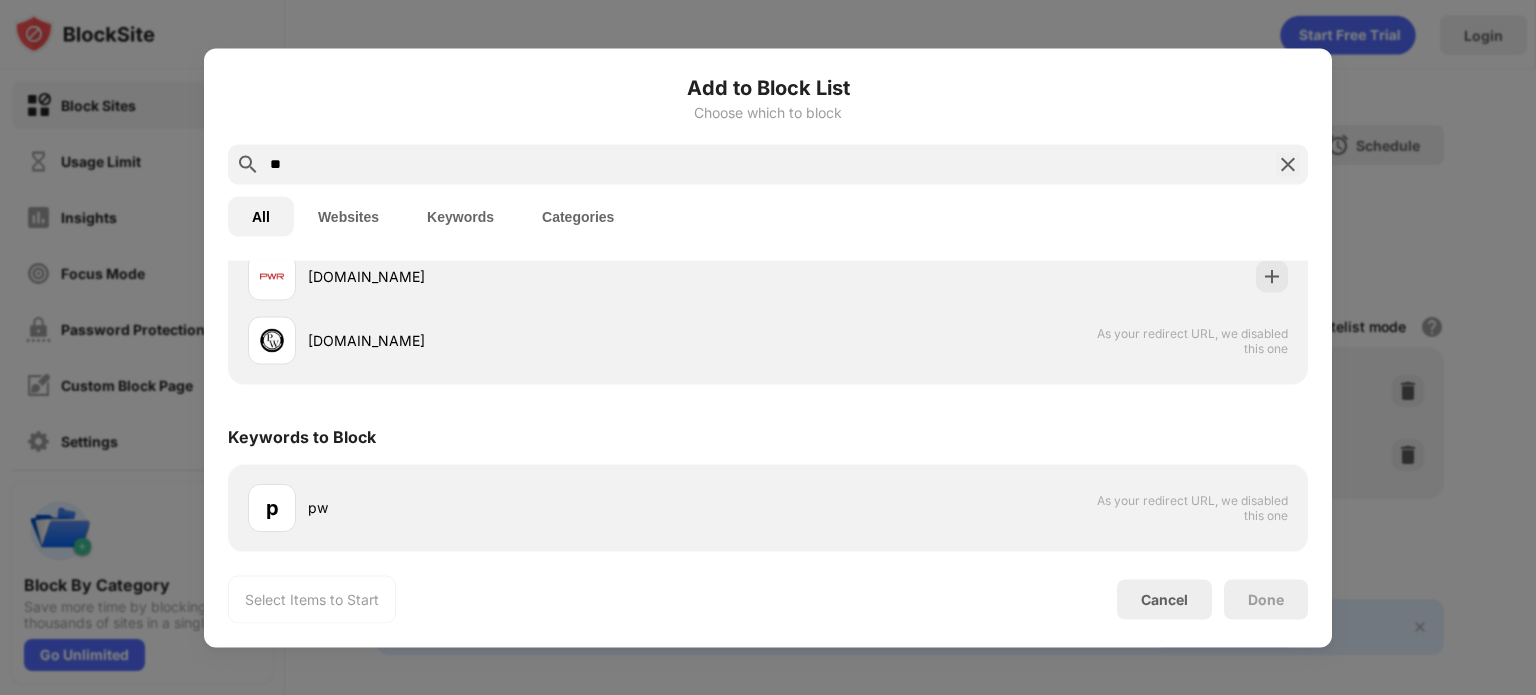 scroll, scrollTop: 0, scrollLeft: 0, axis: both 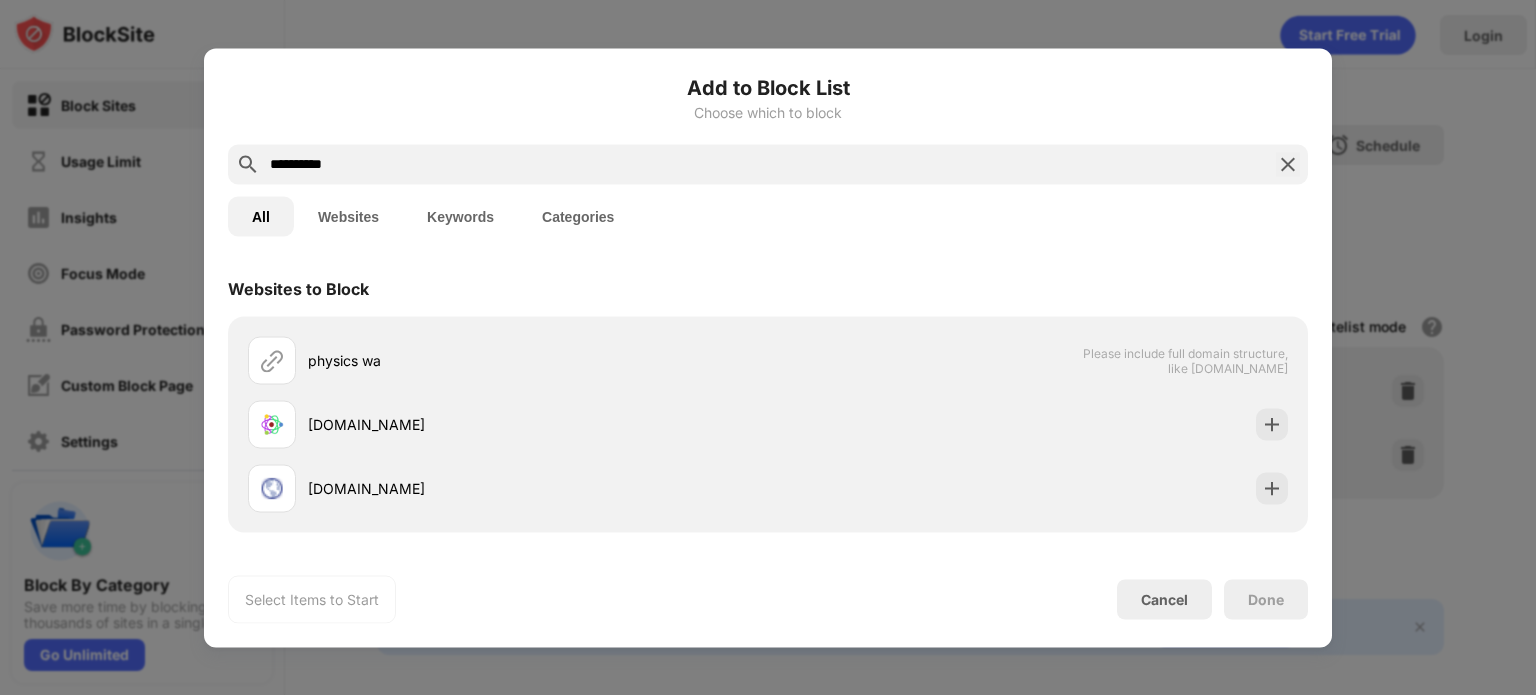 click on "Keywords" at bounding box center [460, 216] 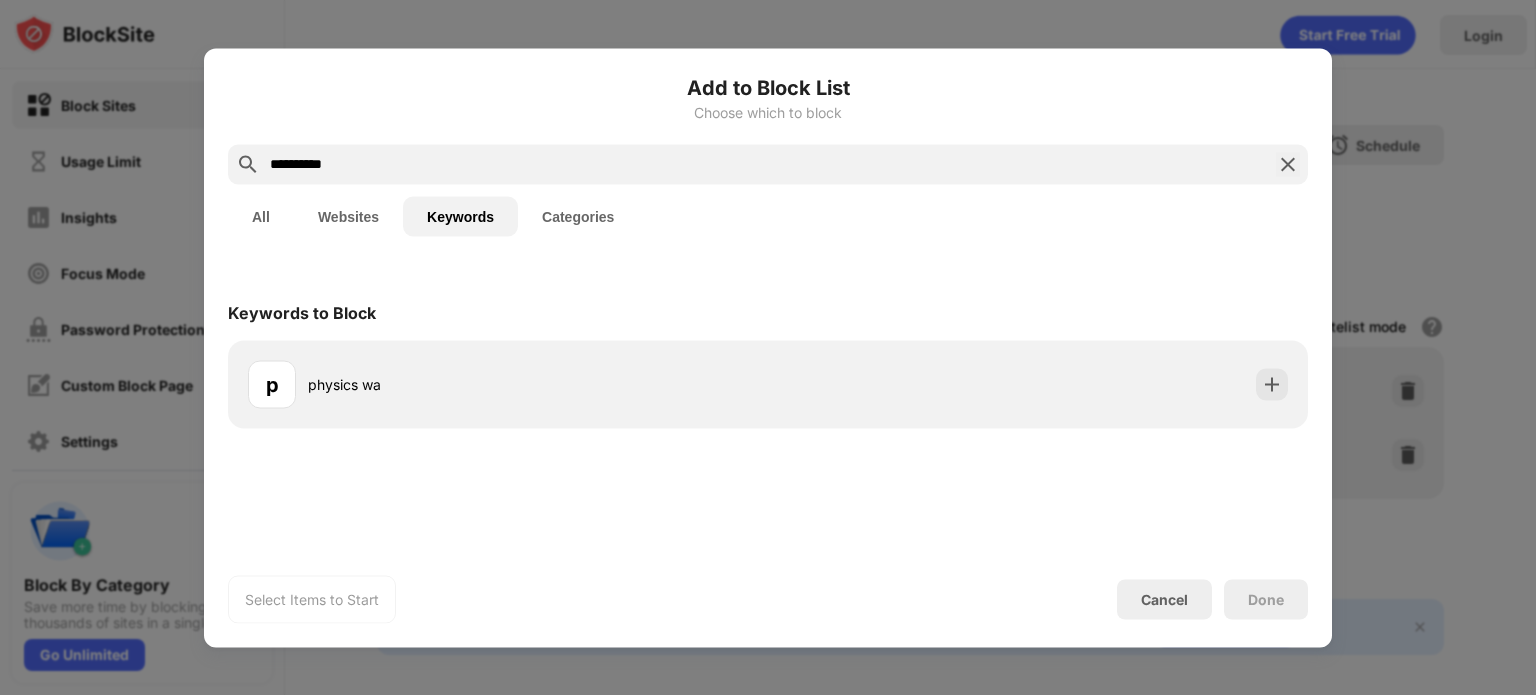 click on "**********" at bounding box center [768, 164] 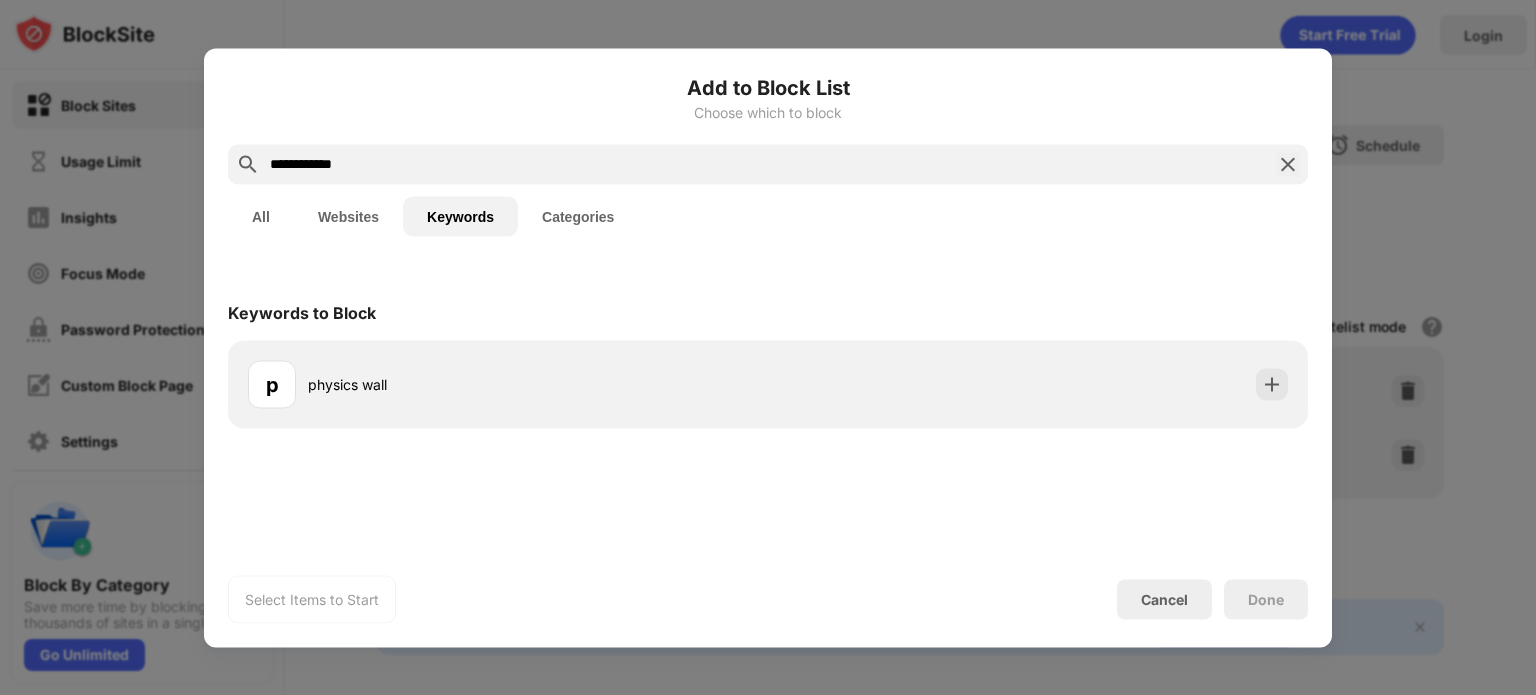 click on "All" at bounding box center (261, 216) 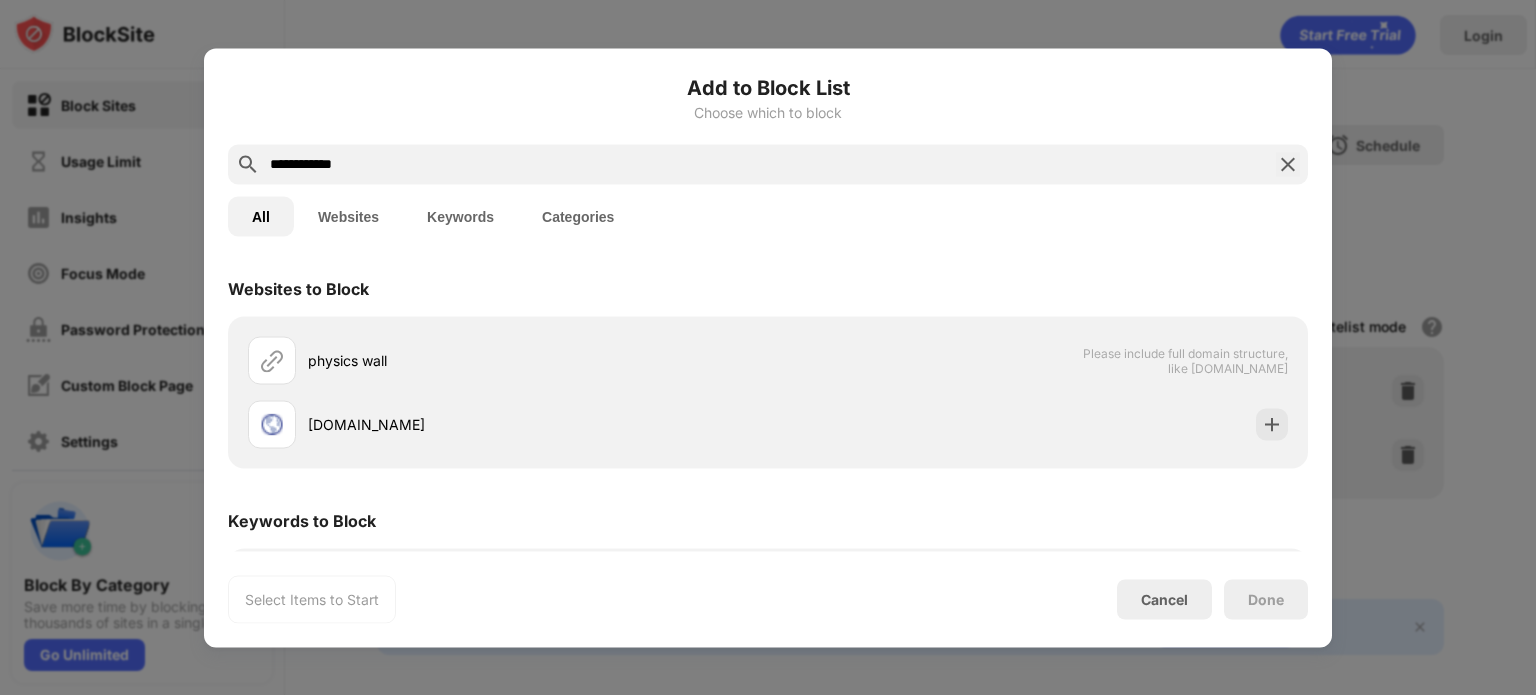 click on "**********" at bounding box center (768, 164) 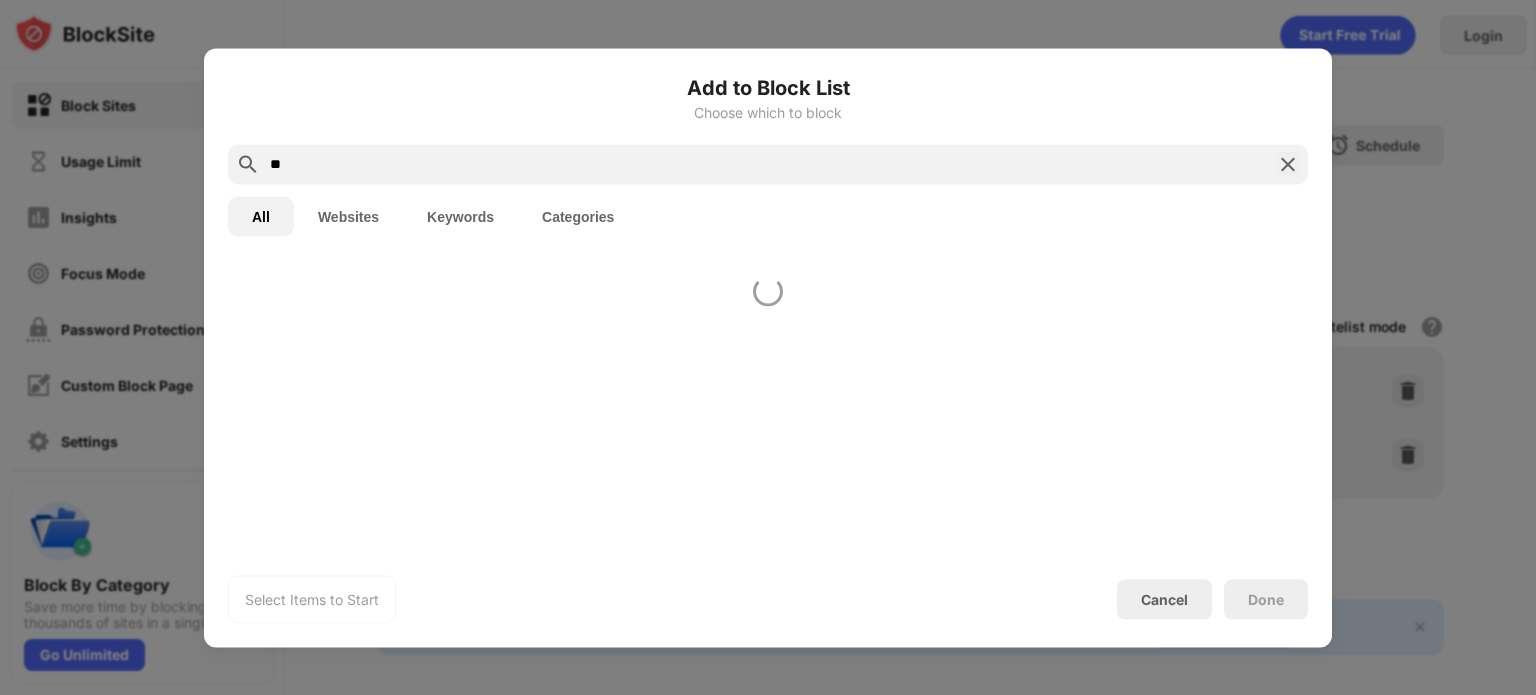 type on "*" 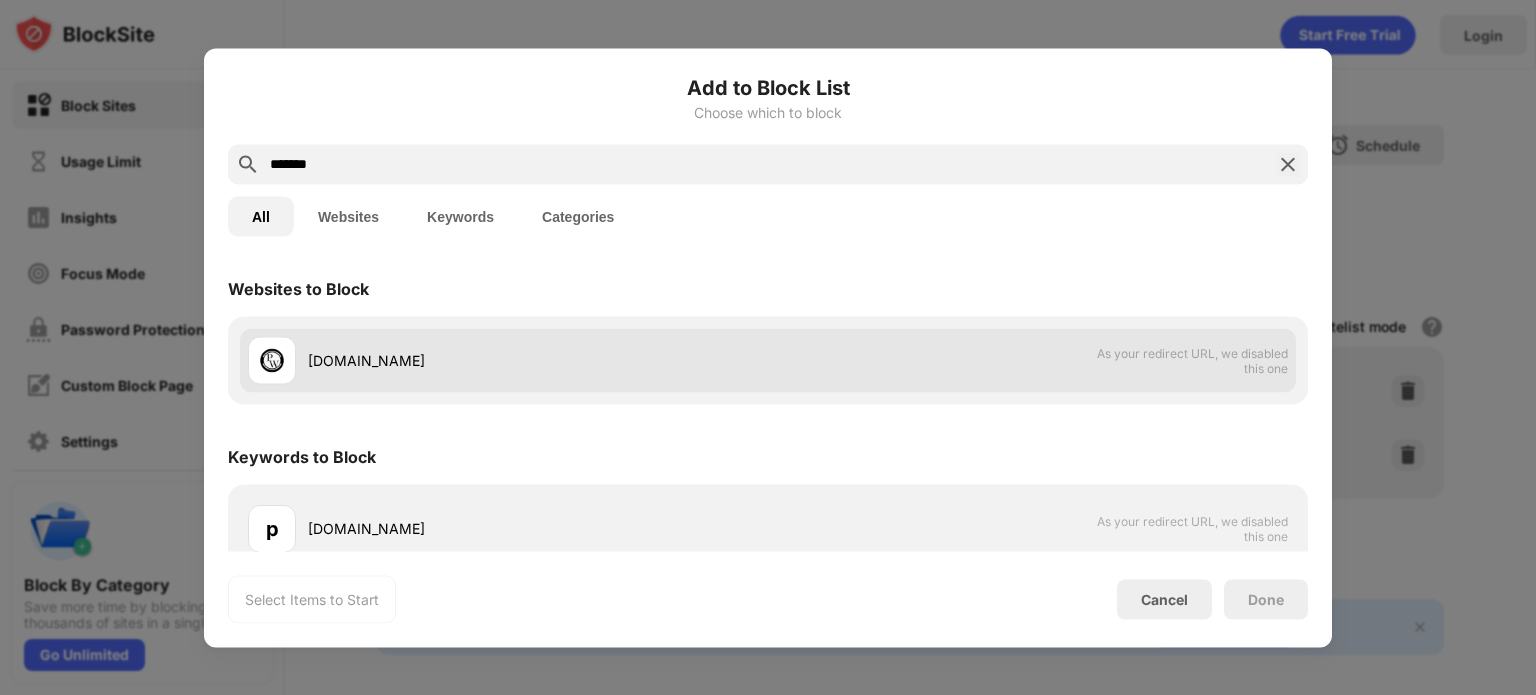 scroll, scrollTop: 20, scrollLeft: 0, axis: vertical 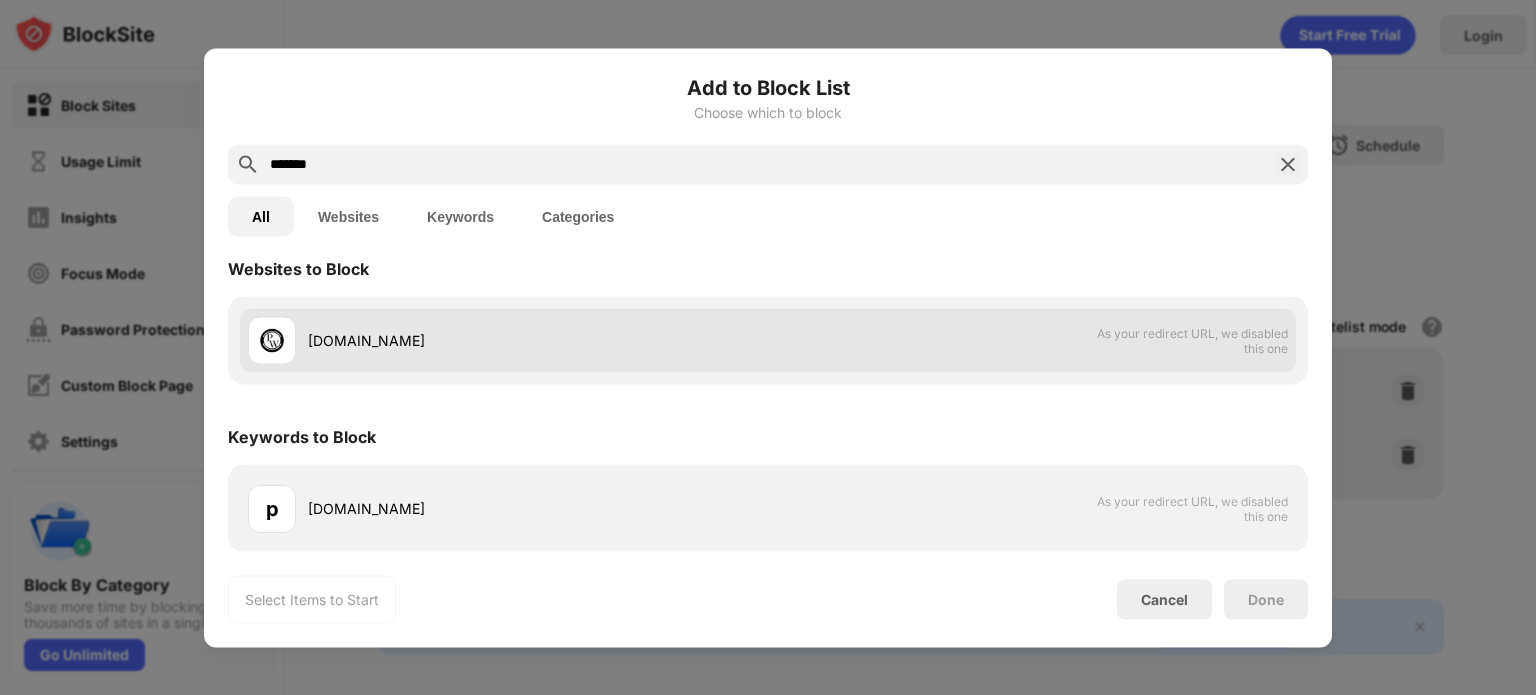 type on "*******" 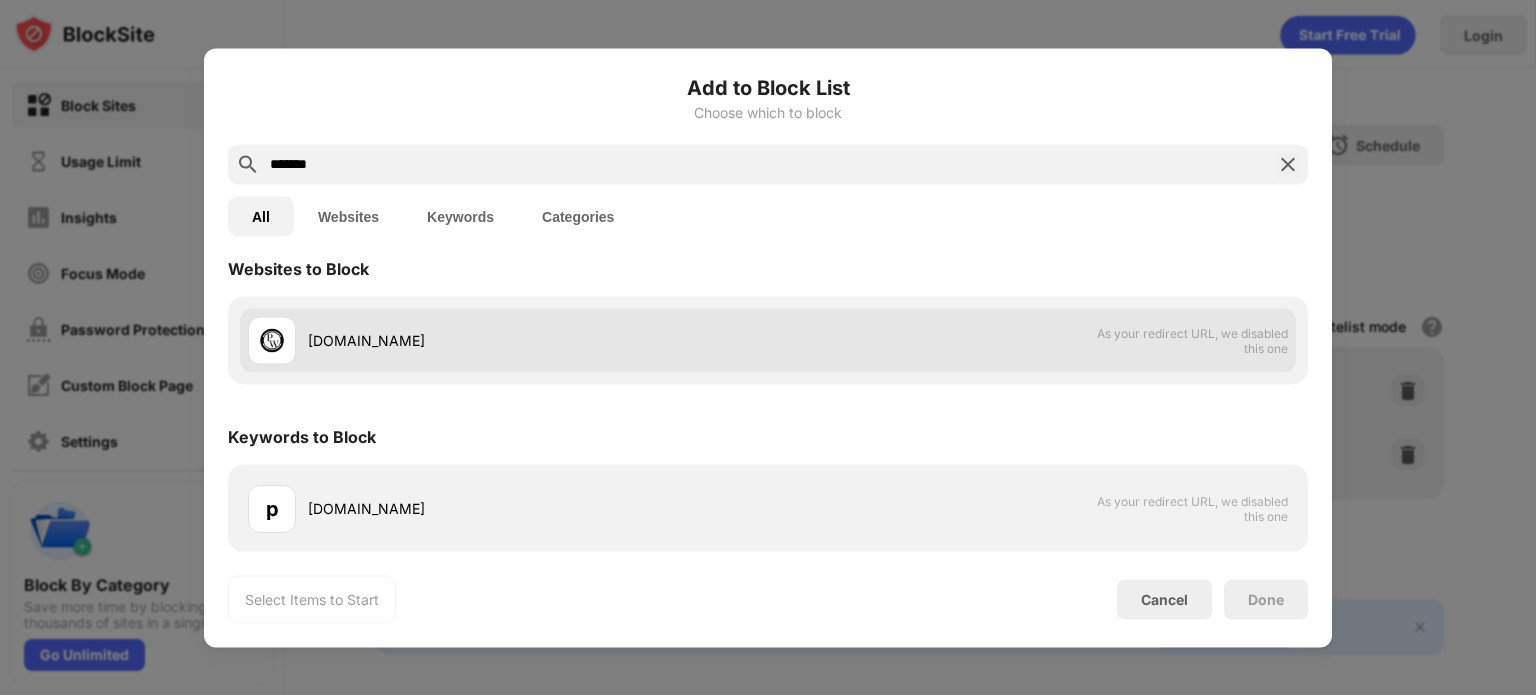 click on "[DOMAIN_NAME]" at bounding box center [508, 340] 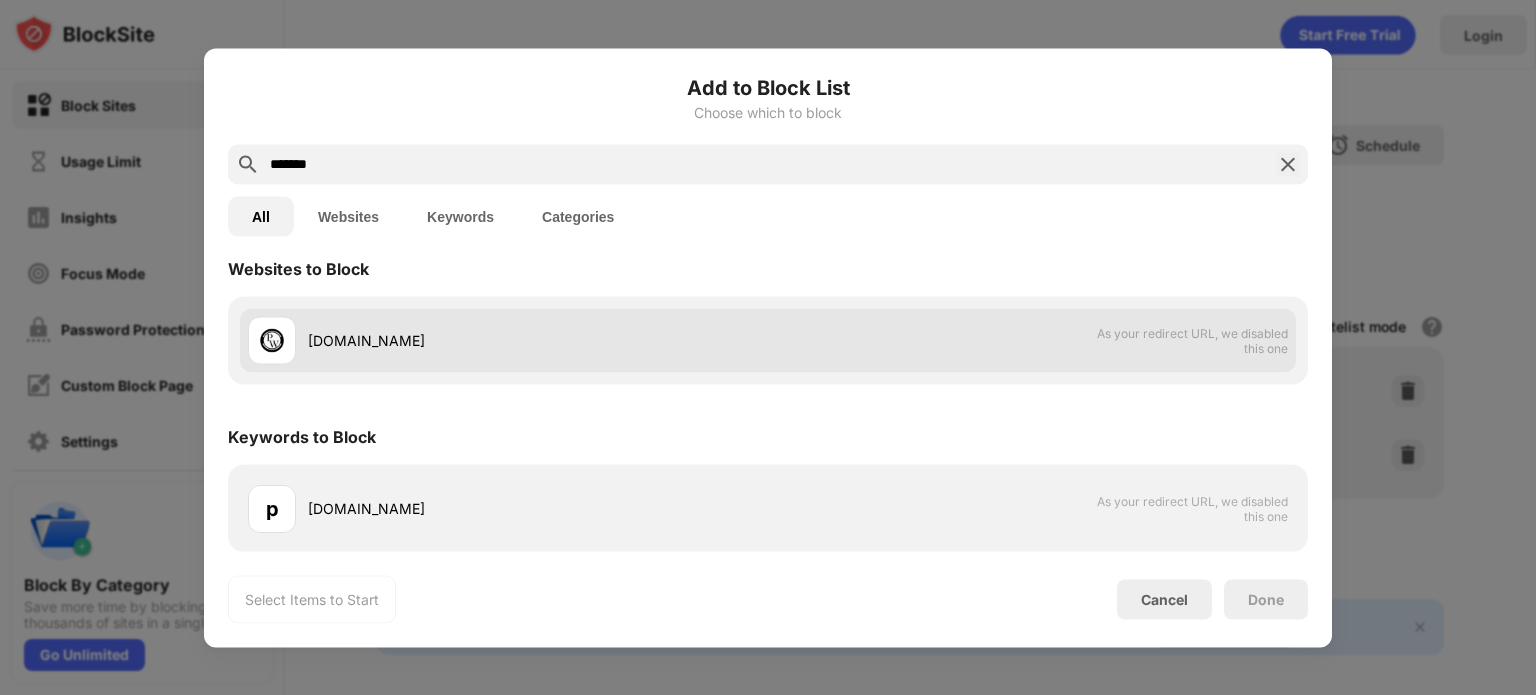 click on "[DOMAIN_NAME] As your redirect URL, we disabled this one" at bounding box center [768, 340] 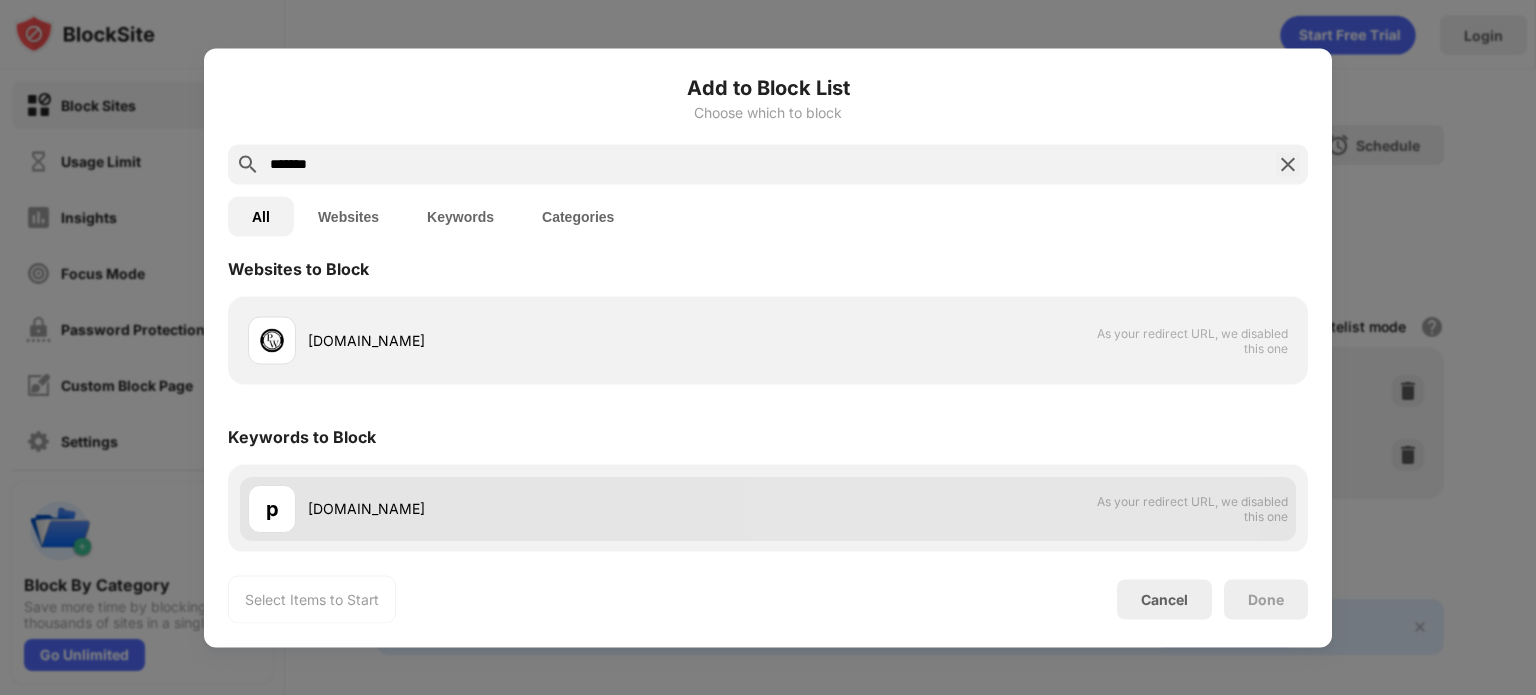 click on "p [DOMAIN_NAME]" at bounding box center [508, 508] 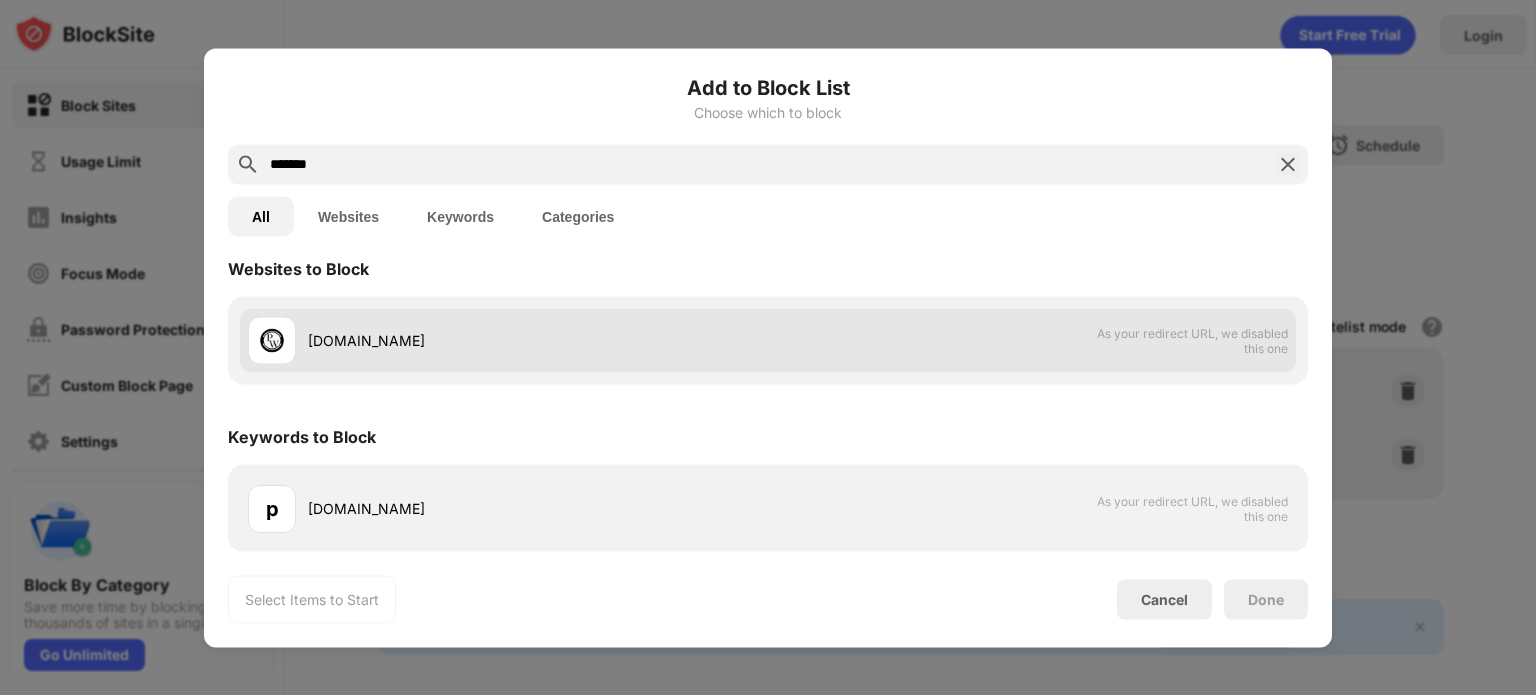 click on "As your redirect URL, we disabled this one" at bounding box center (1185, 340) 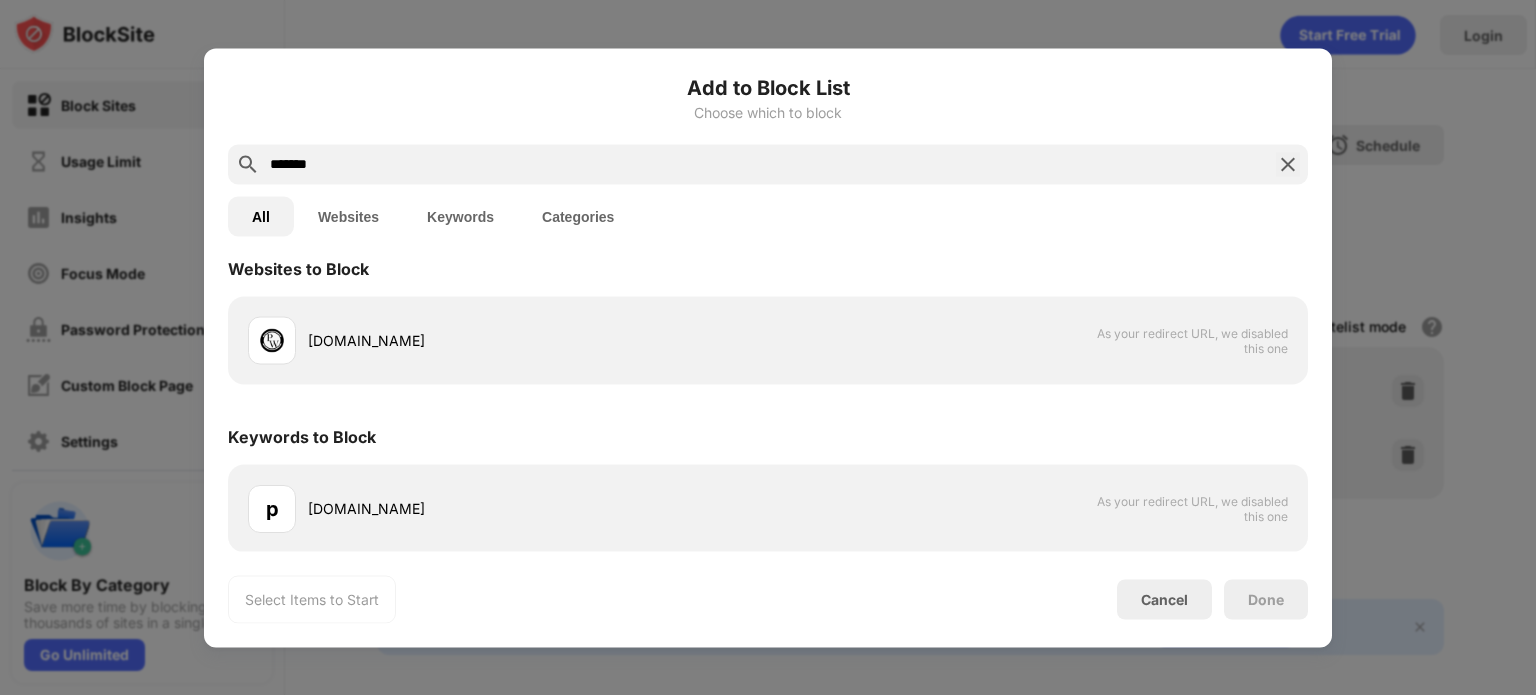 click on "Add to Block List Choose which to block ******* All Websites Keywords Categories Websites to Block [DOMAIN_NAME] As your redirect URL, we disabled this one Keywords to Block p [DOMAIN_NAME] As your redirect URL, we disabled this one Select Items to Start Cancel Done" at bounding box center [768, 347] 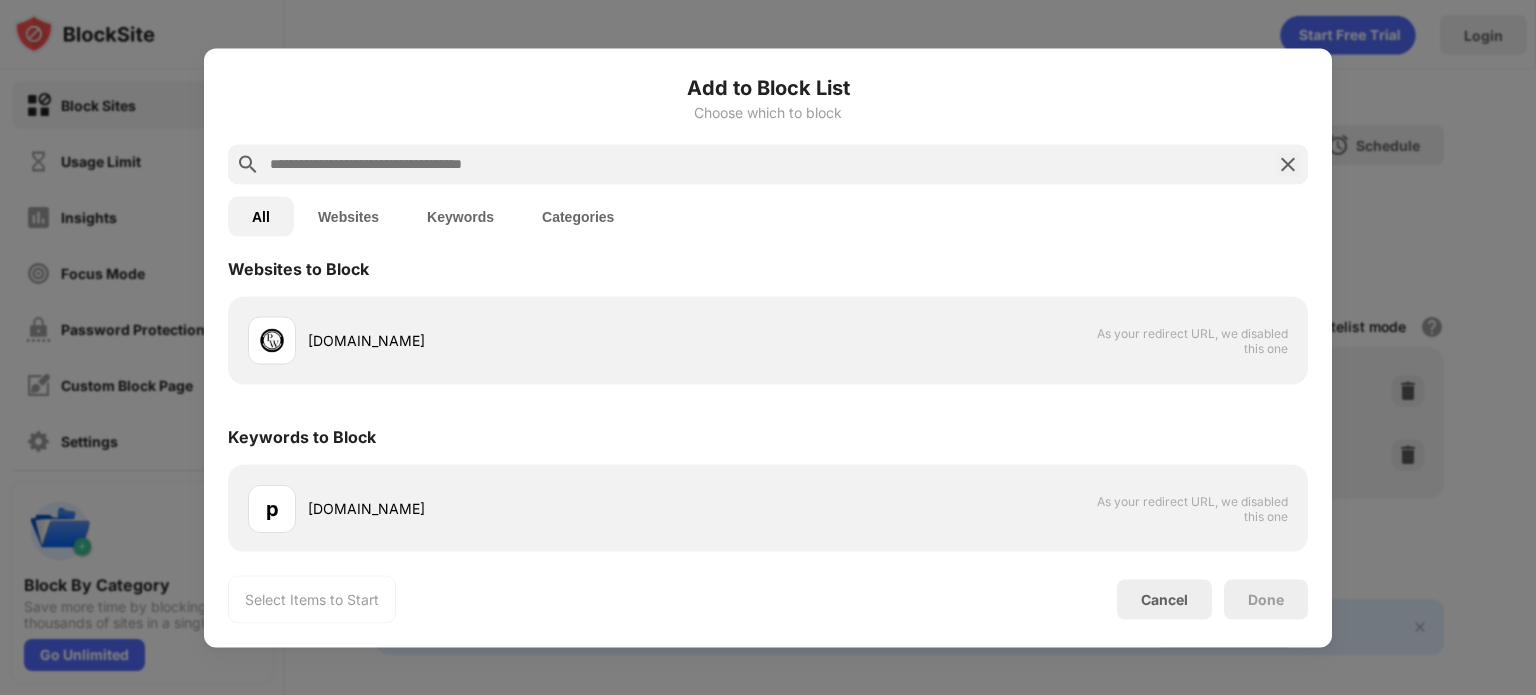 scroll, scrollTop: 0, scrollLeft: 0, axis: both 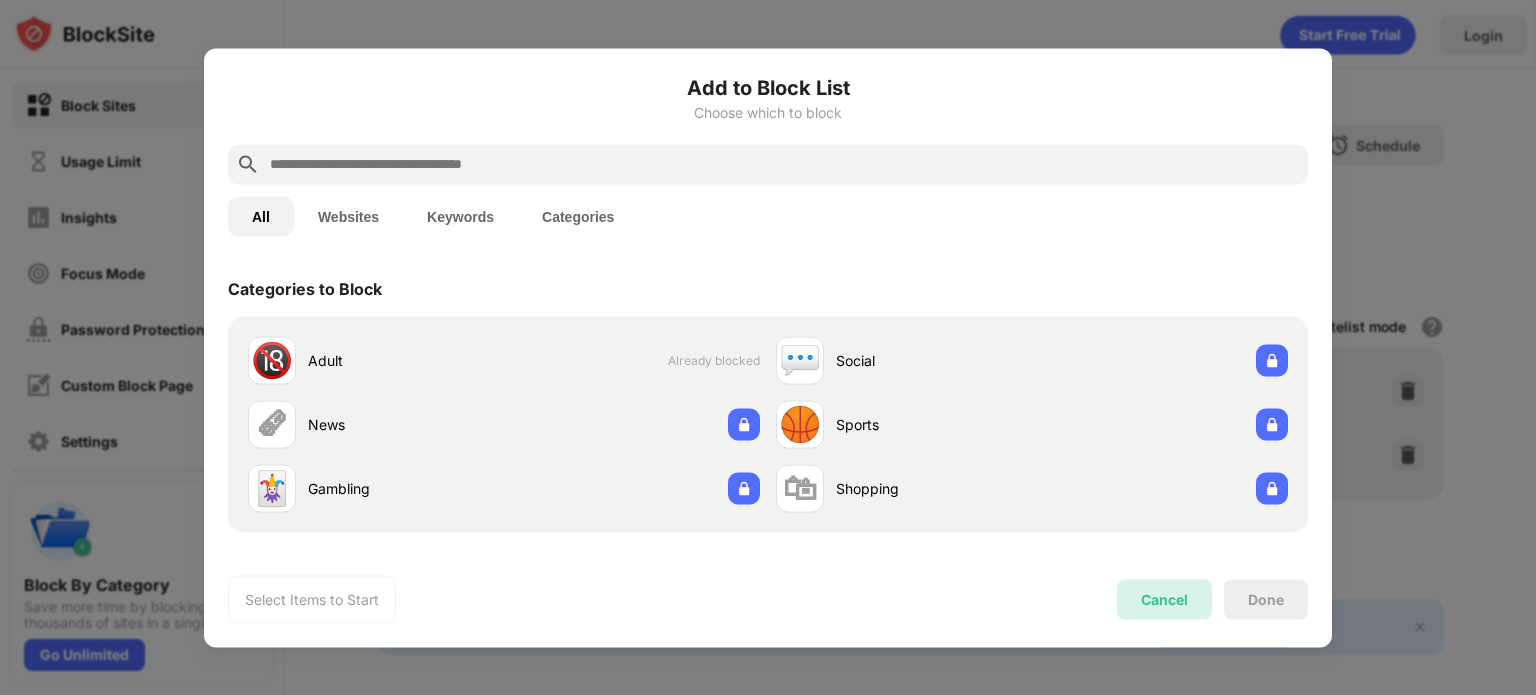 click on "Cancel" at bounding box center (1164, 599) 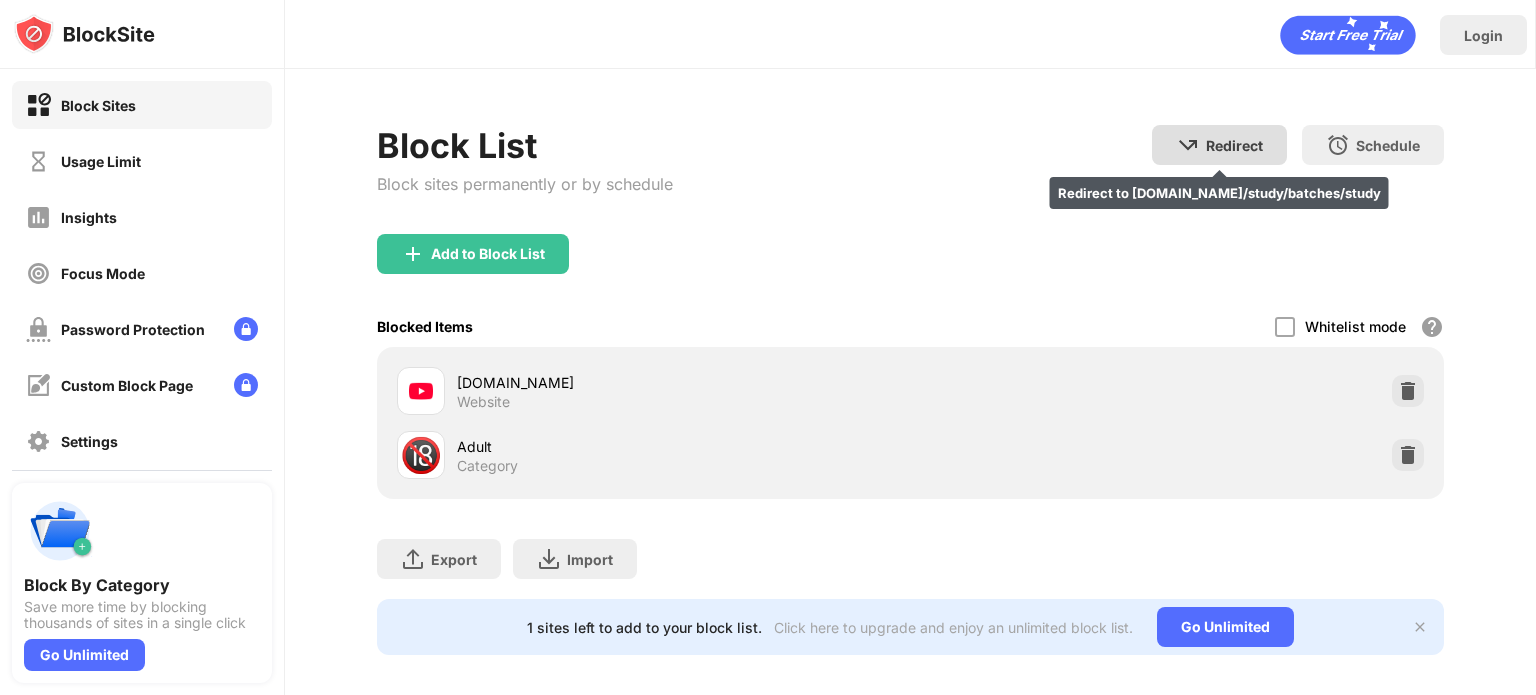 click on "Redirect Redirect to [DOMAIN_NAME]/study/batches/study" at bounding box center (1219, 145) 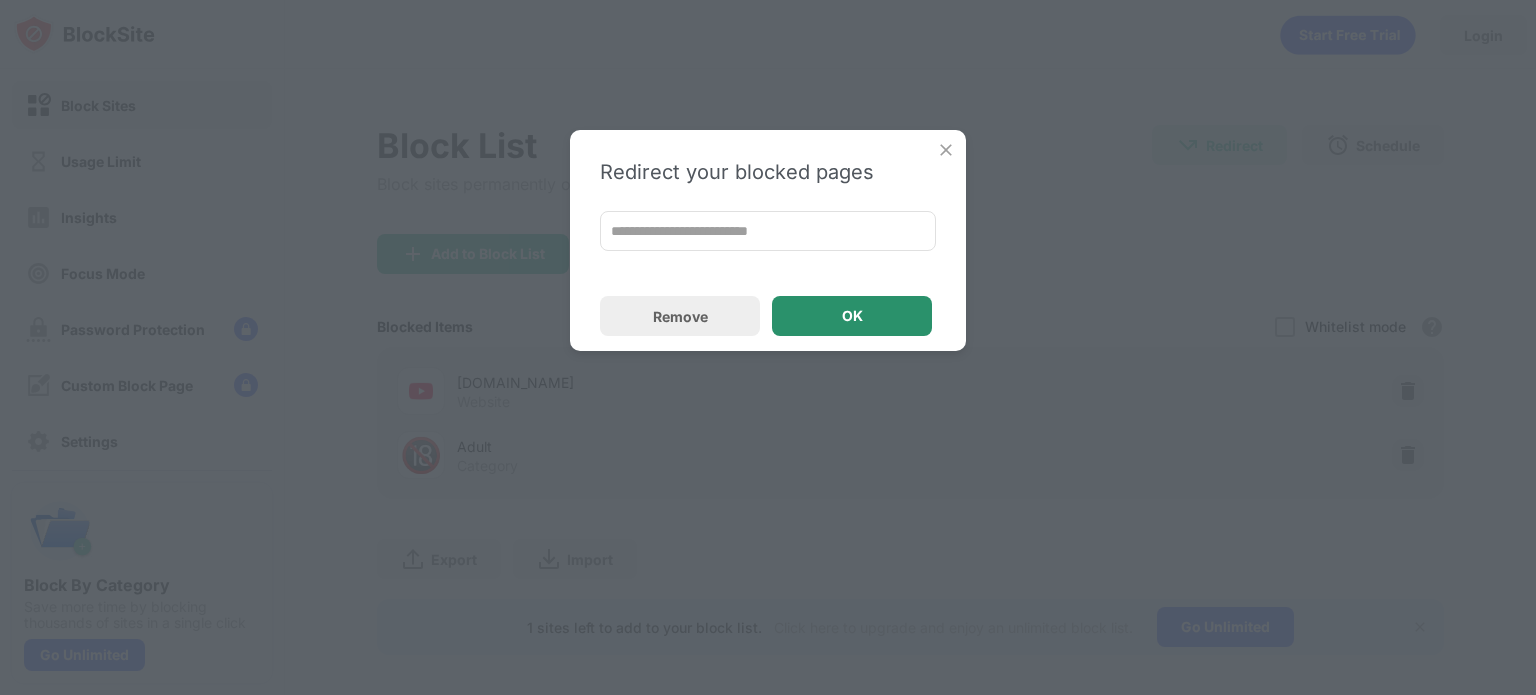 click on "OK" at bounding box center [852, 316] 